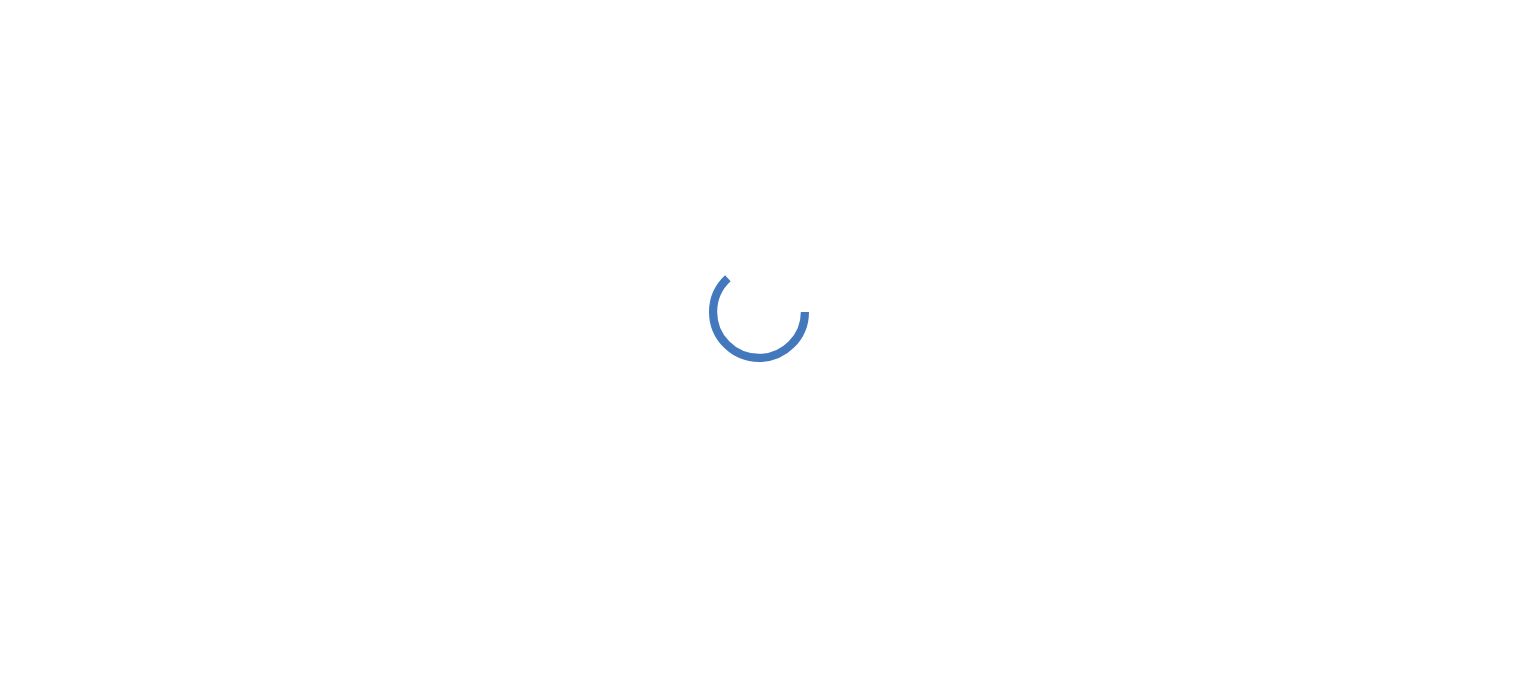 scroll, scrollTop: 0, scrollLeft: 0, axis: both 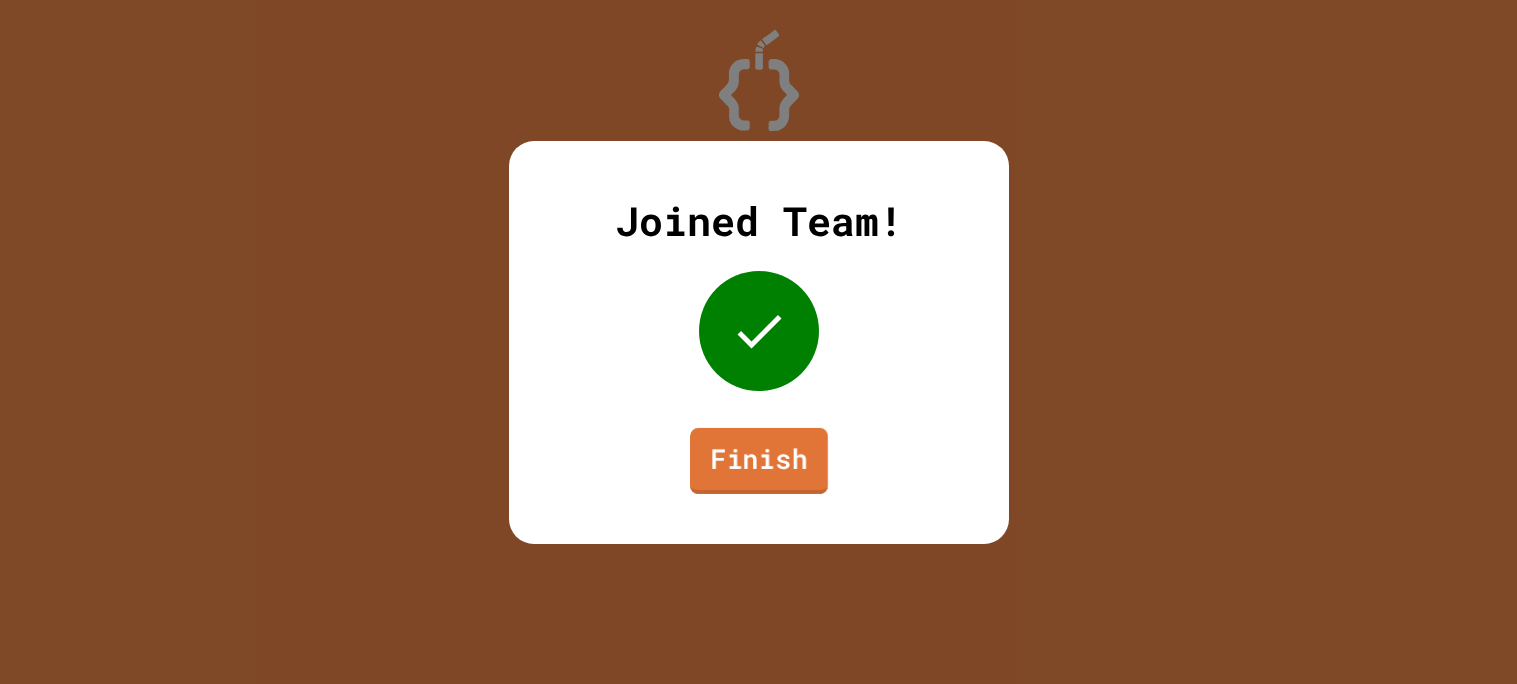 click on "Finish" at bounding box center (759, 460) 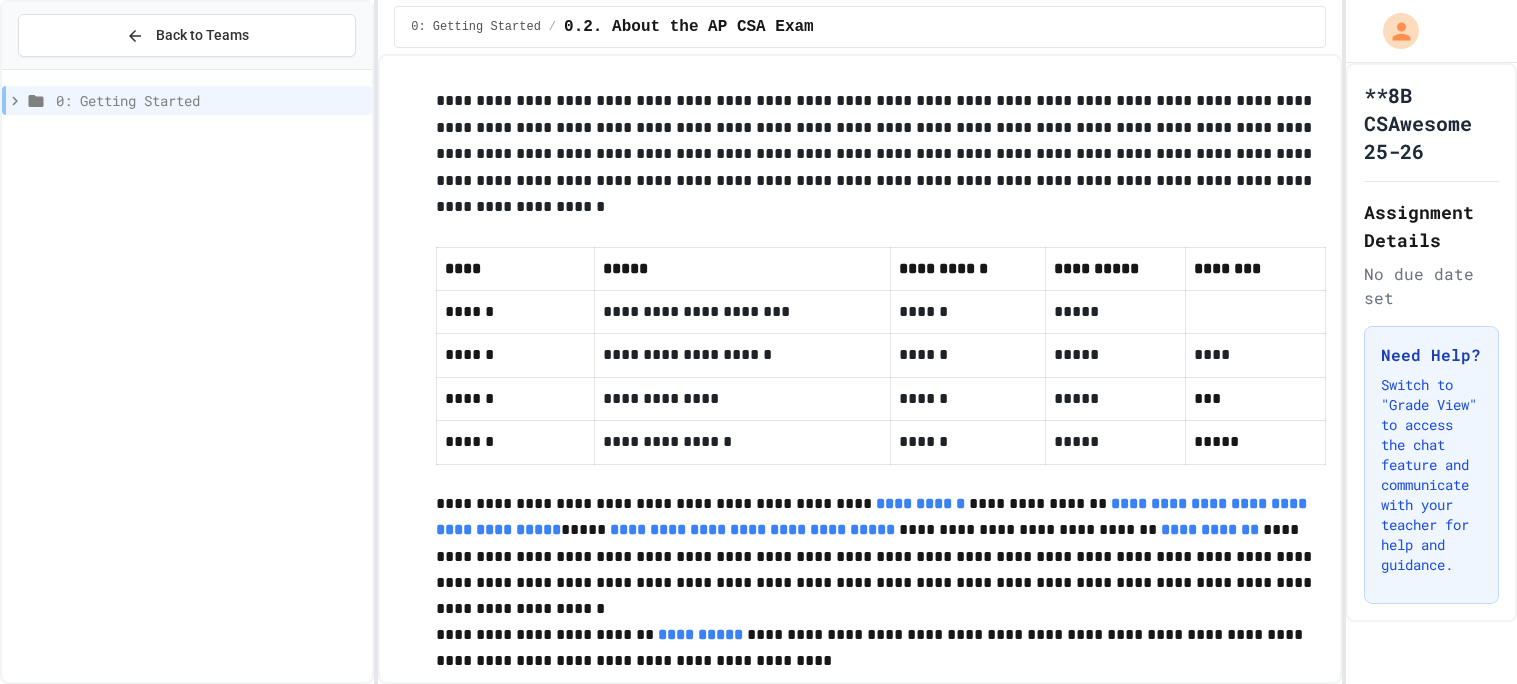 scroll, scrollTop: 0, scrollLeft: 0, axis: both 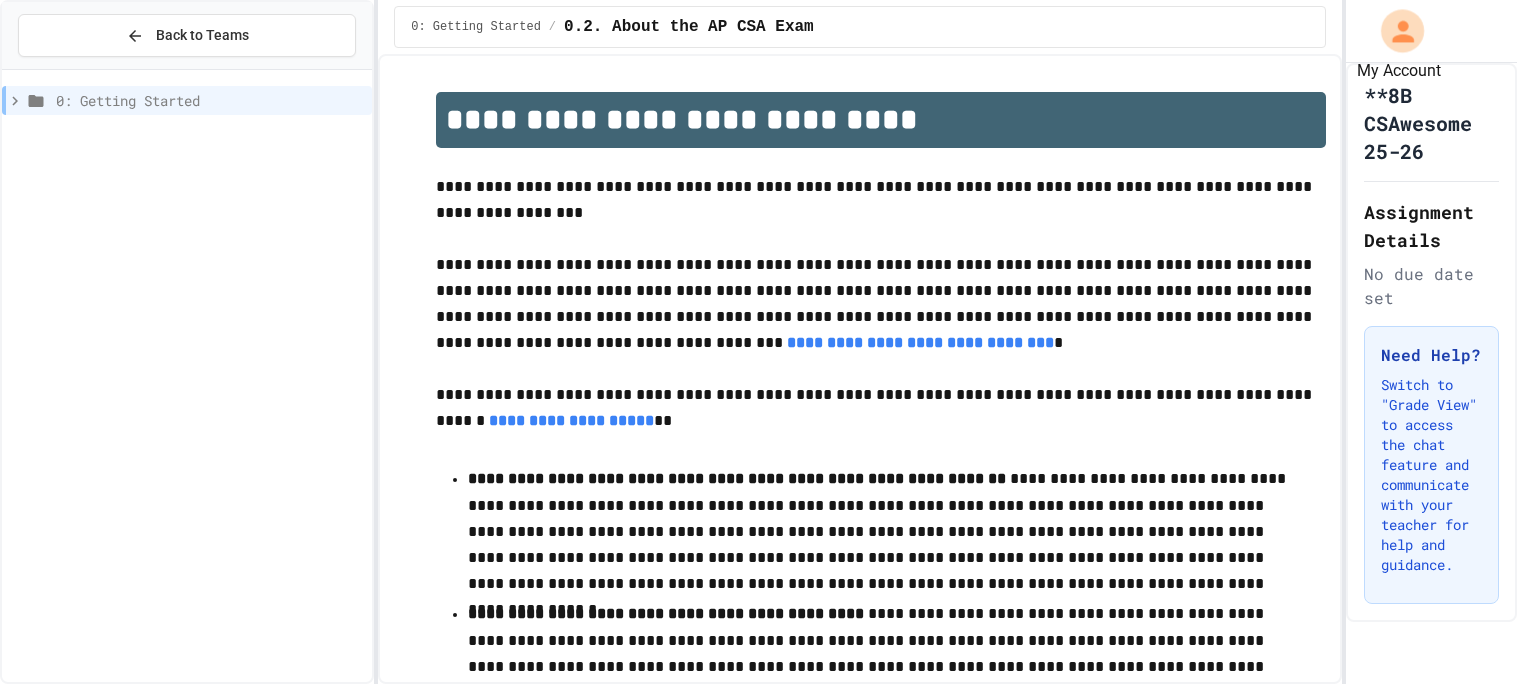click 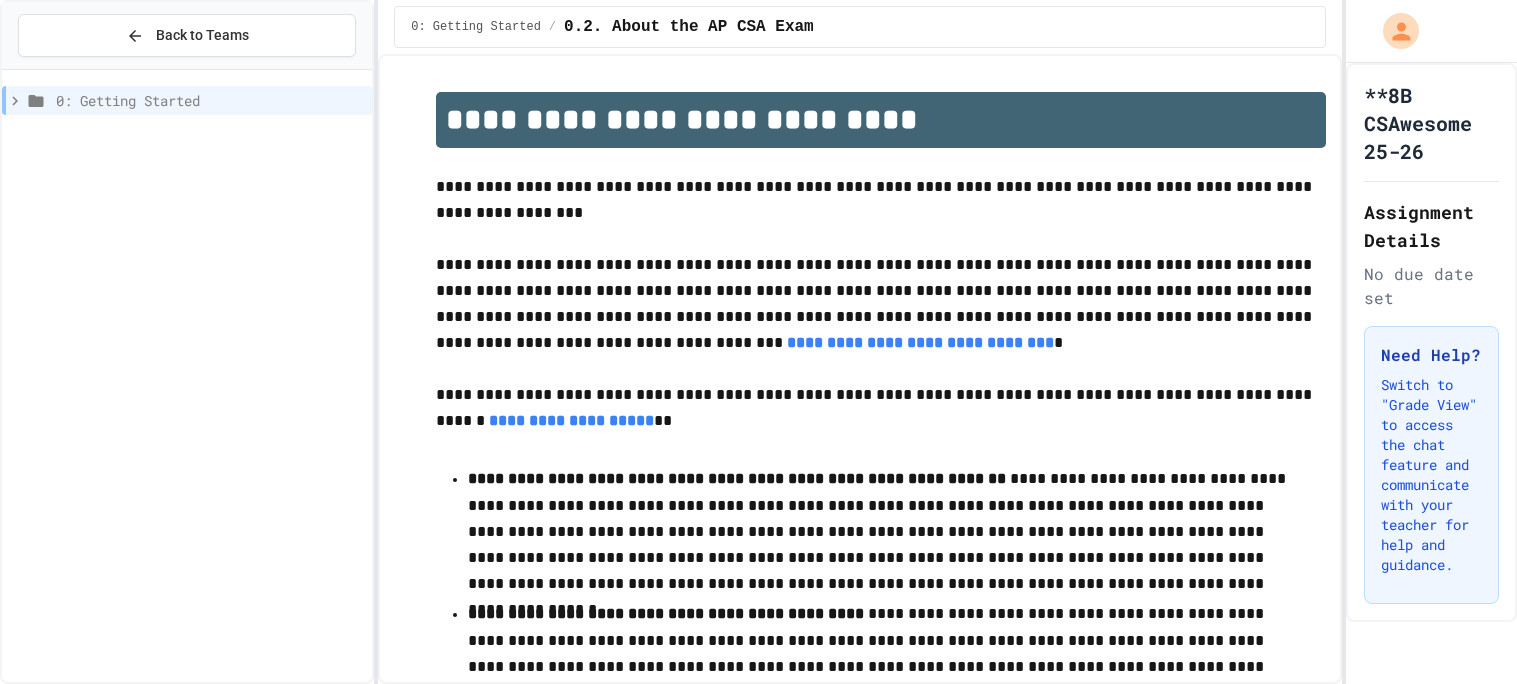 click at bounding box center (758, 684) 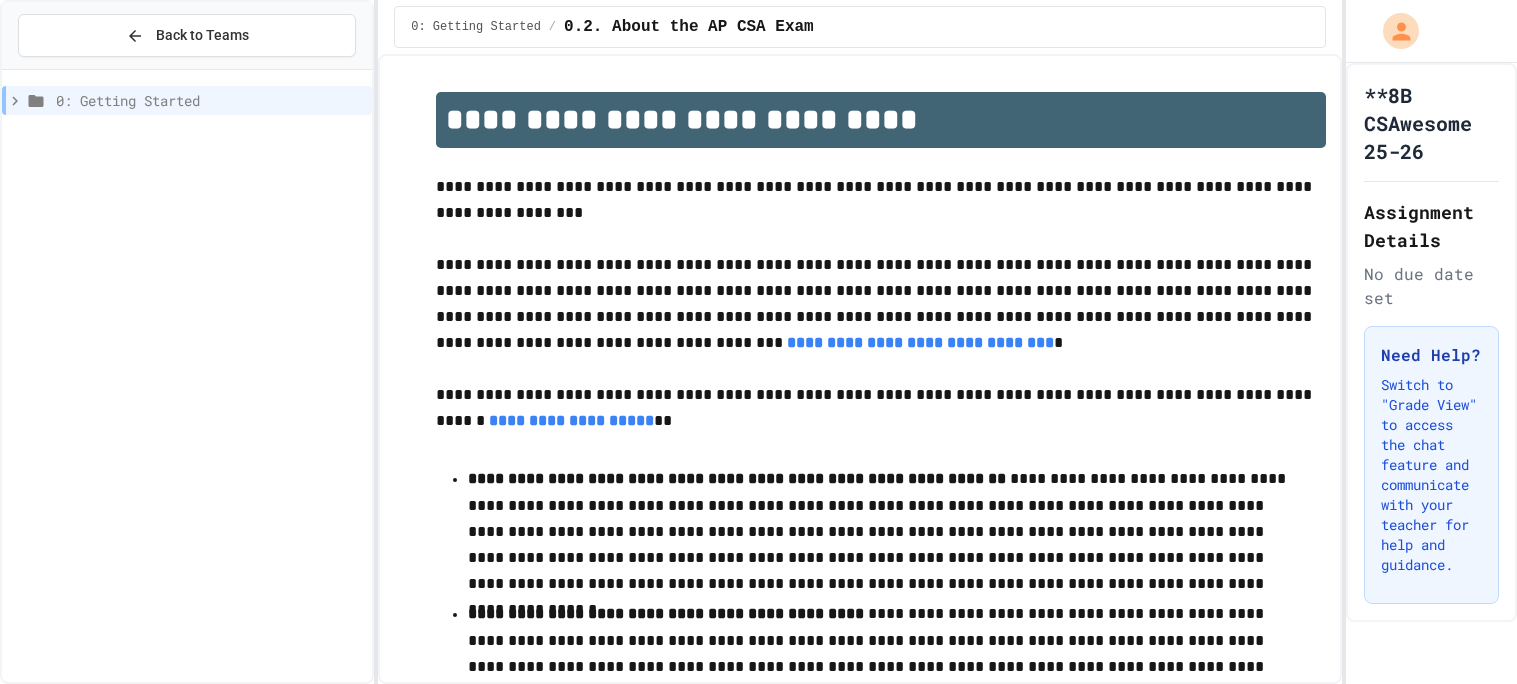 click on "**********" at bounding box center [881, 304] 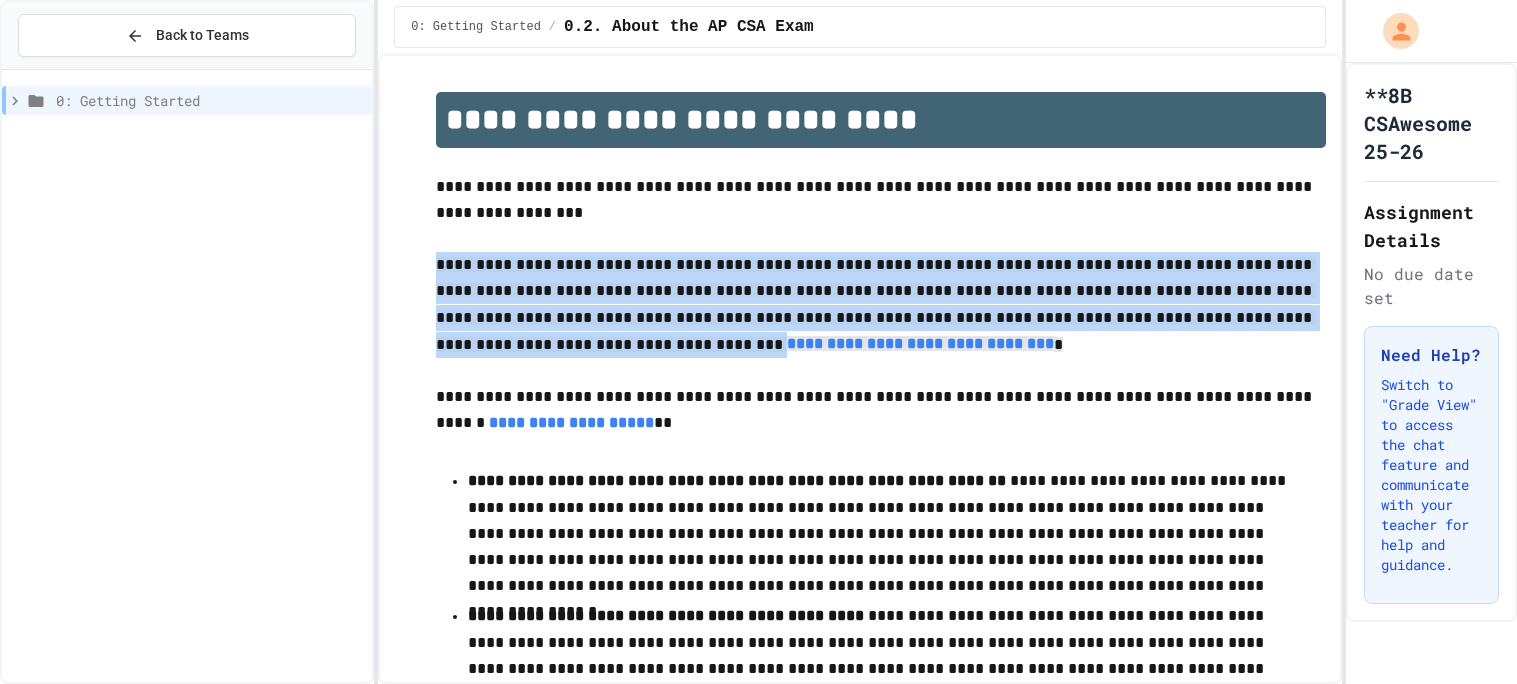 click on "**********" at bounding box center [876, 304] 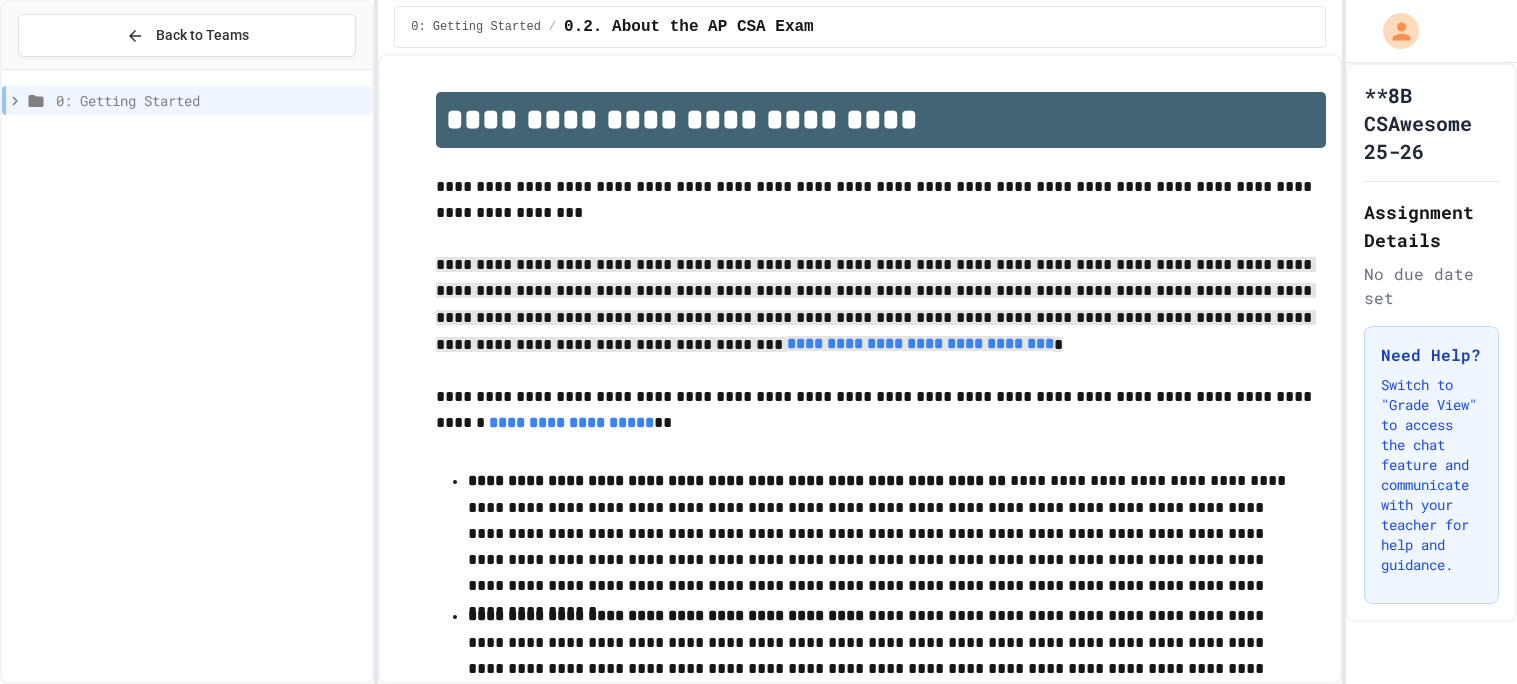 click on "**********" at bounding box center (876, 304) 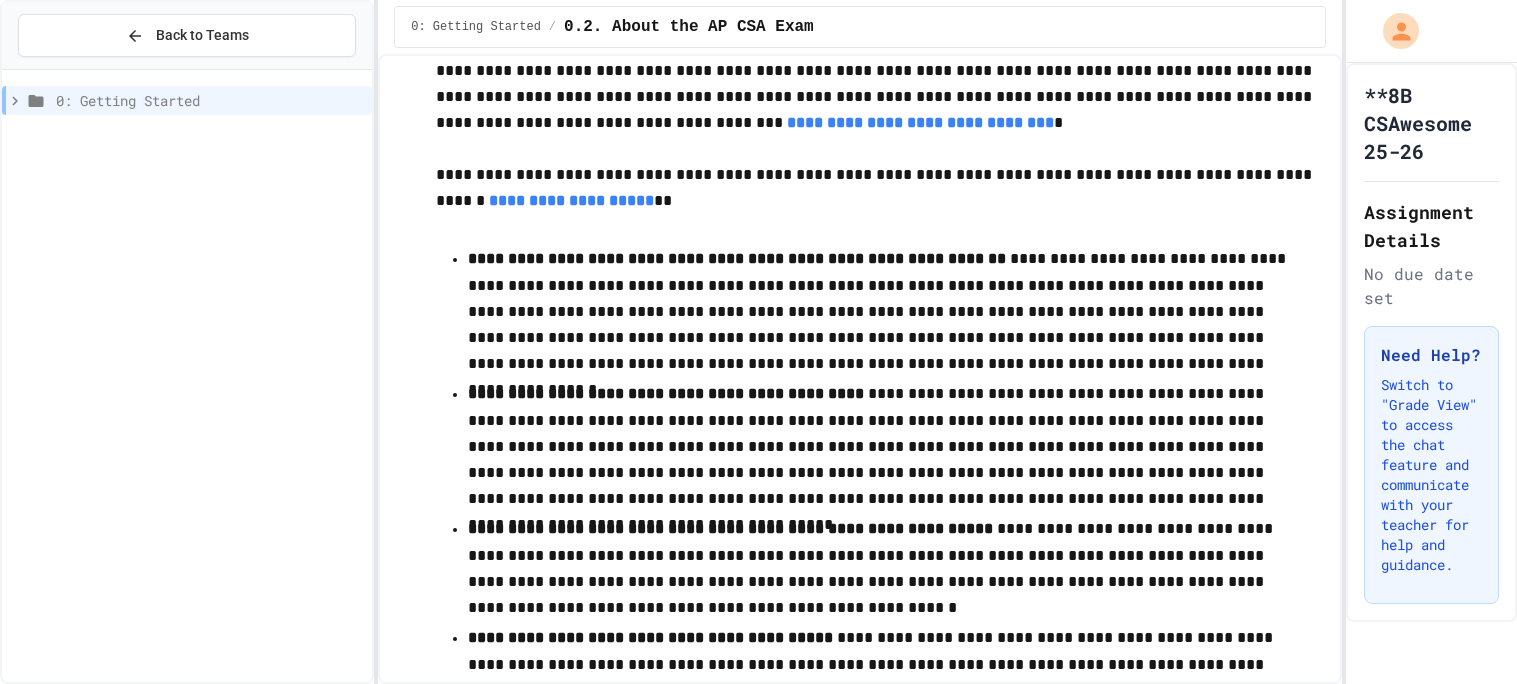 scroll, scrollTop: 0, scrollLeft: 0, axis: both 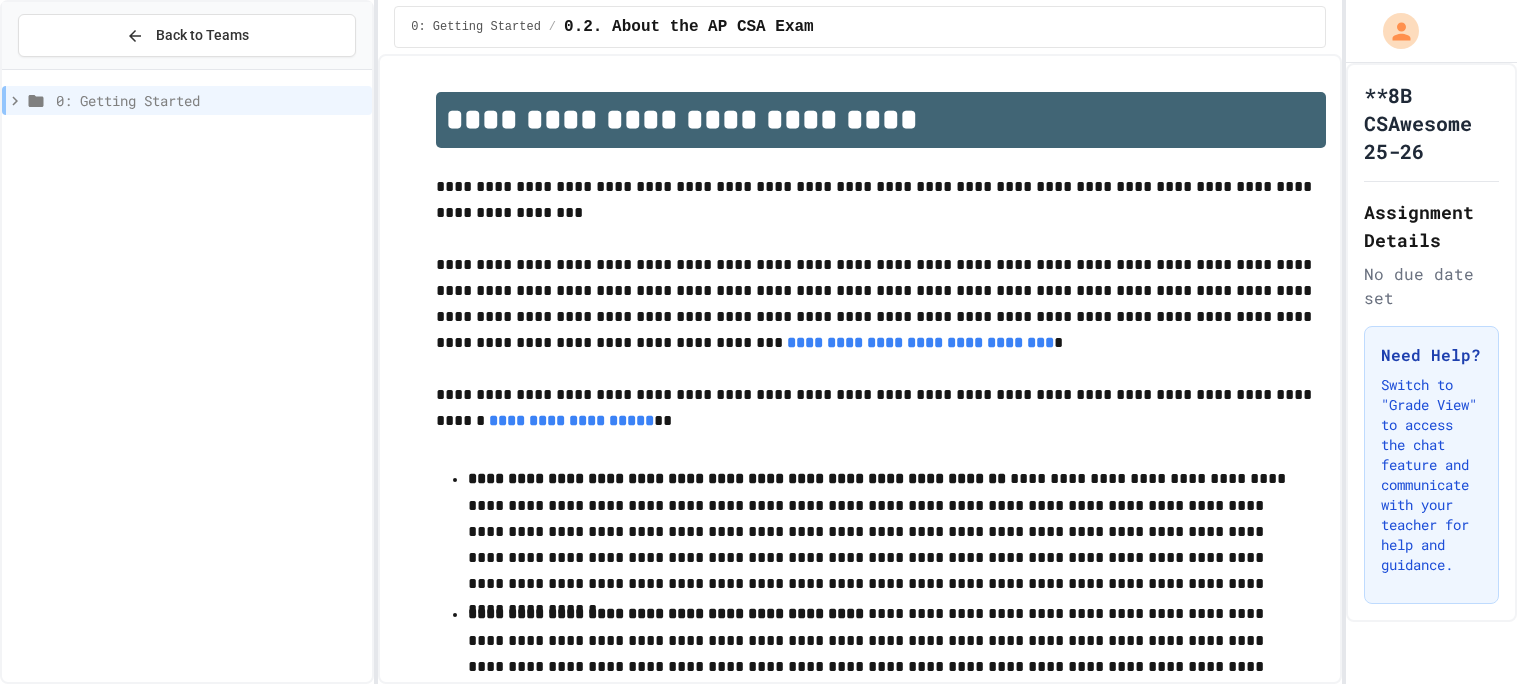 click on "Switch to "Grade View" to access the chat feature and communicate with your teacher for help and guidance." at bounding box center [1431, 475] 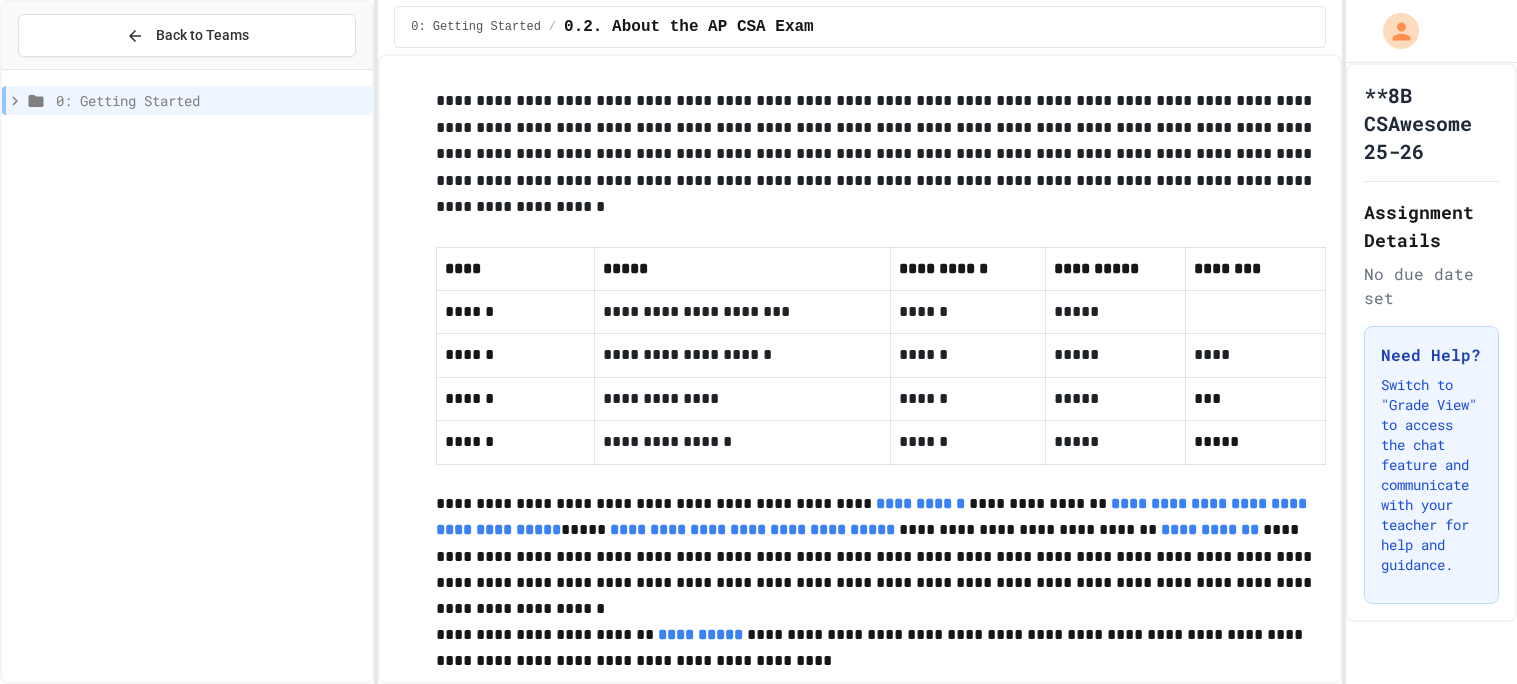 scroll, scrollTop: 0, scrollLeft: 0, axis: both 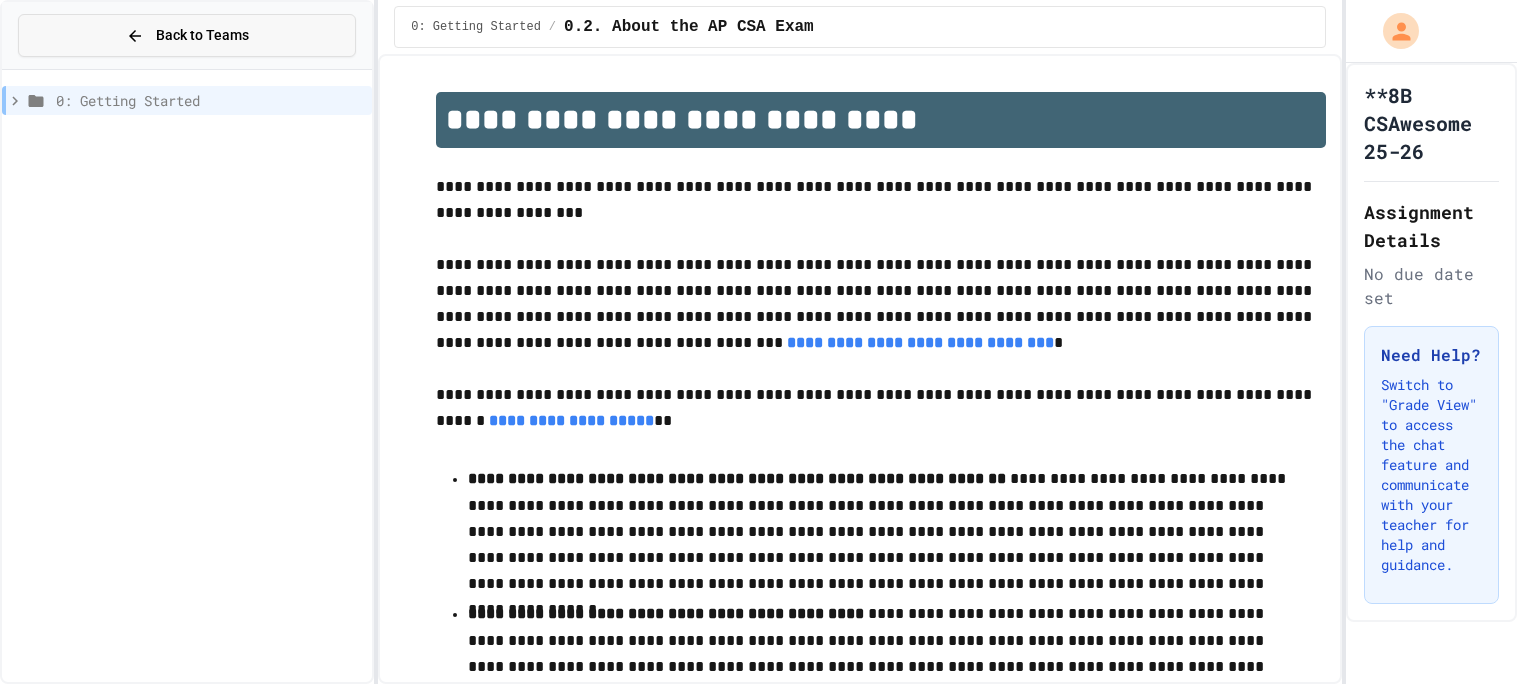 click on "Back to Teams" at bounding box center (187, 35) 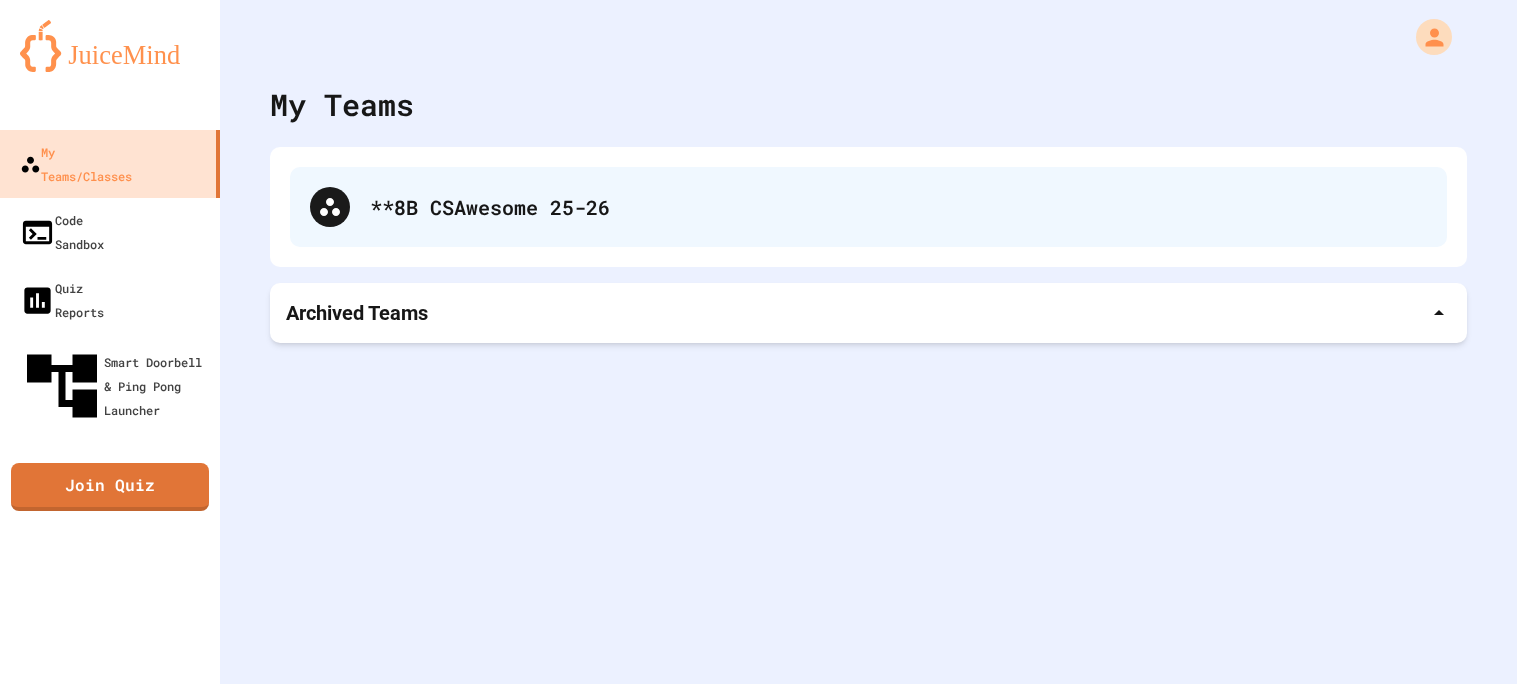 click on "**8B CSAwesome 25-26" at bounding box center (868, 207) 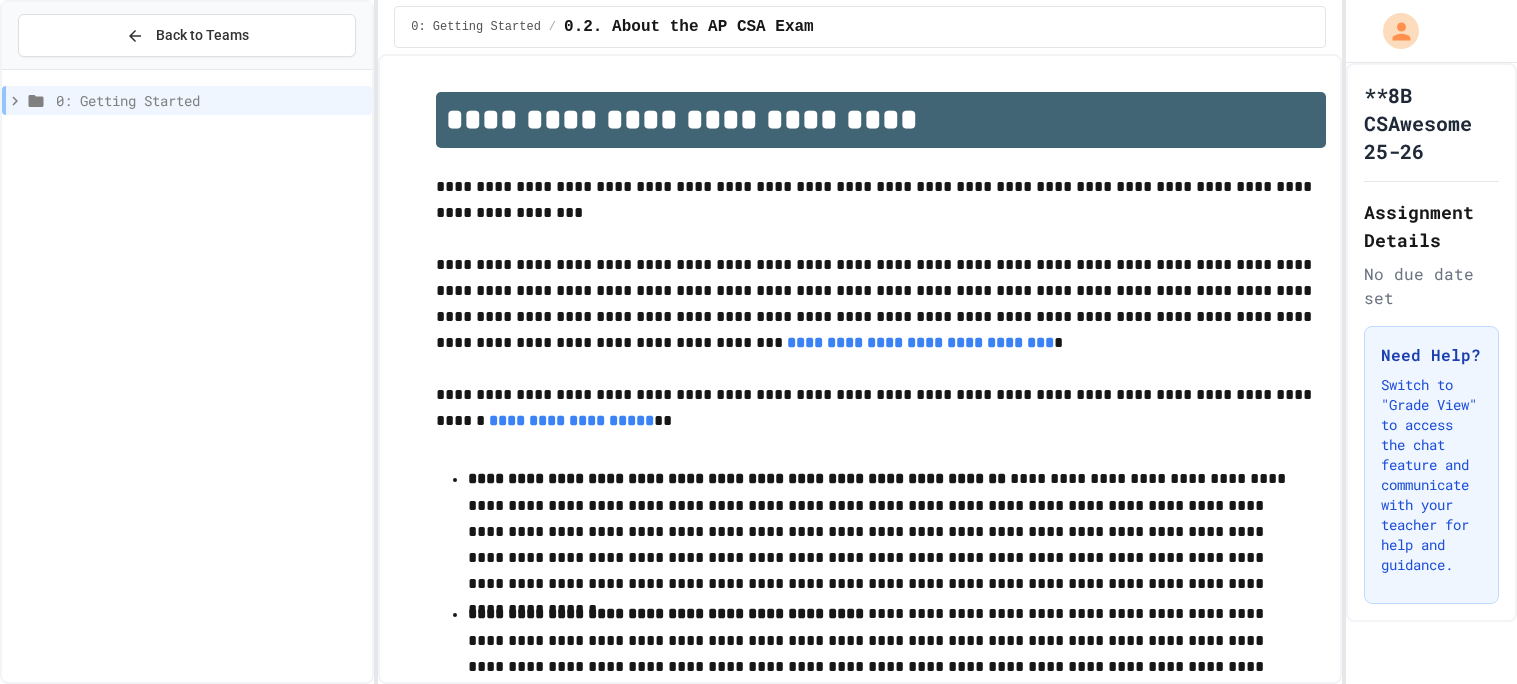 click 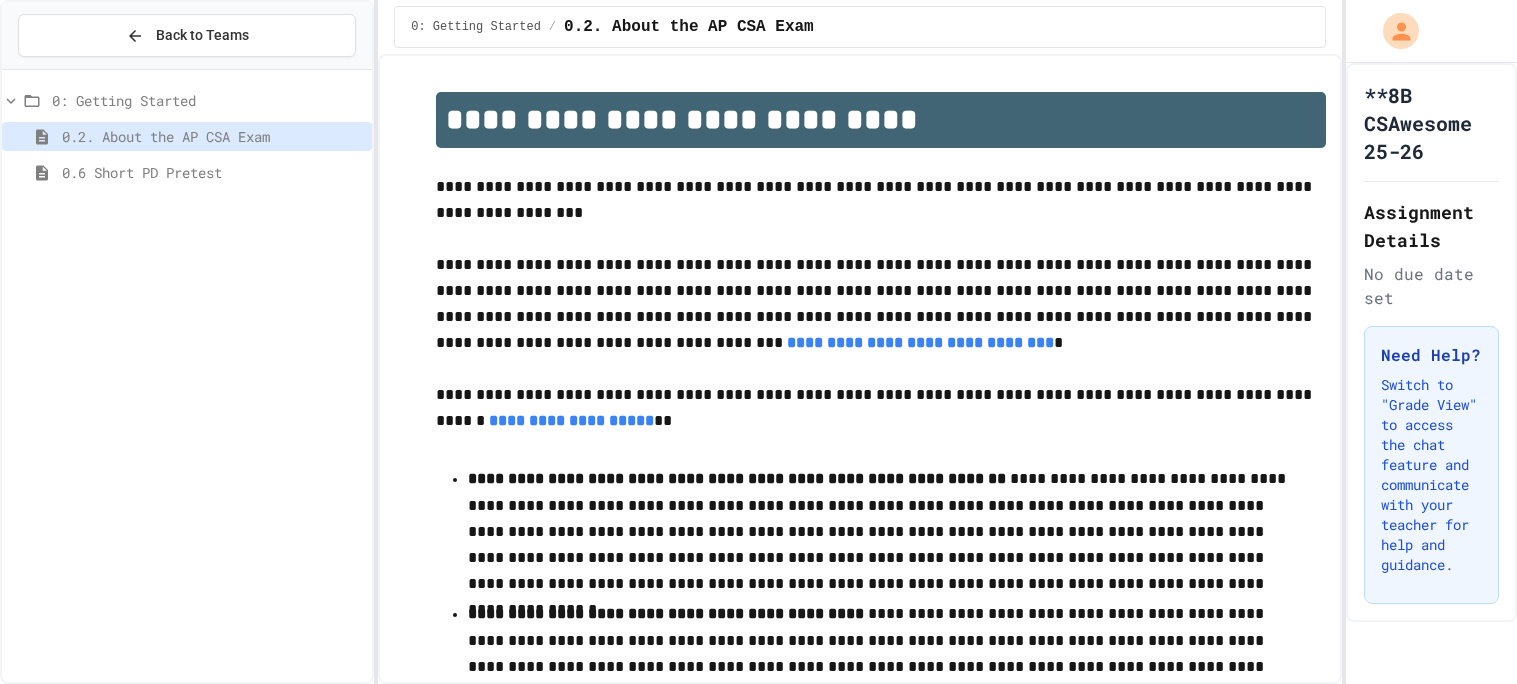 click on "0.6 Short PD Pretest" at bounding box center (213, 172) 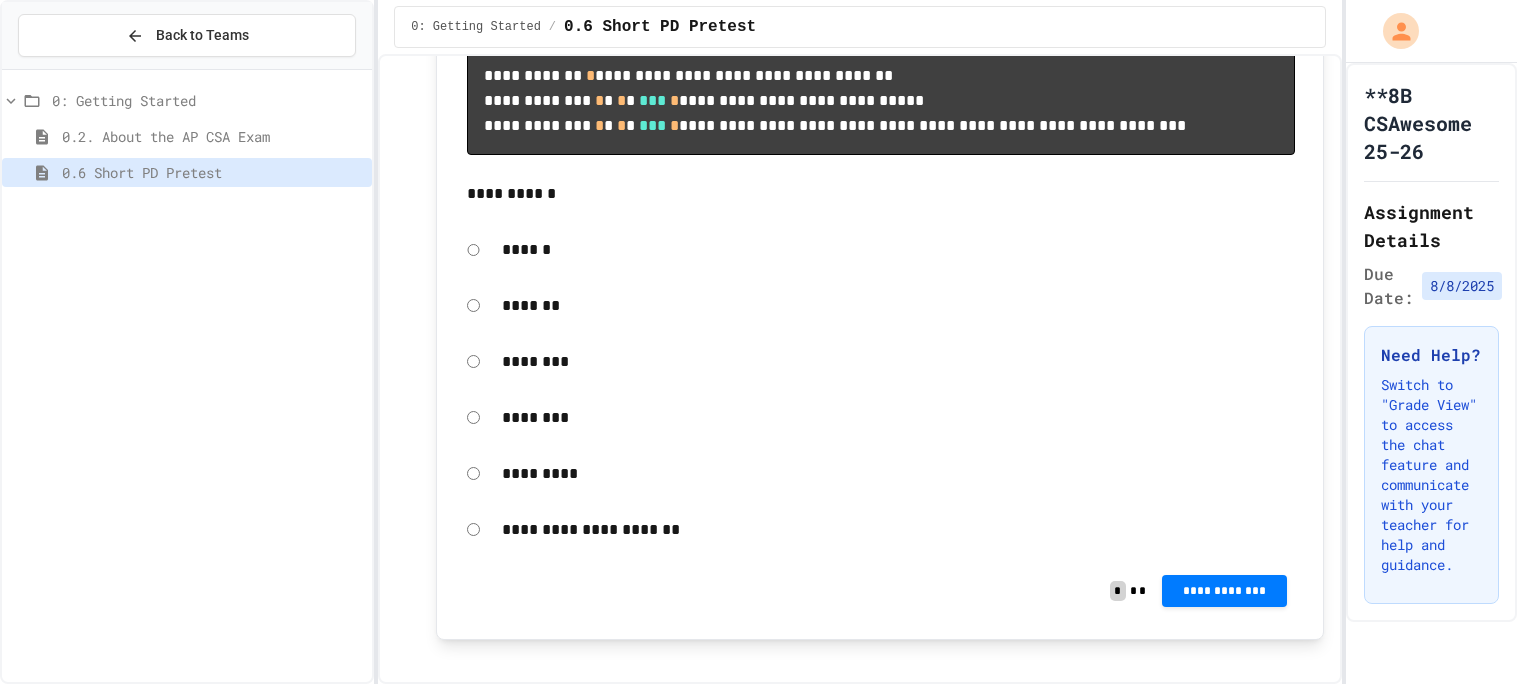 scroll, scrollTop: 1049, scrollLeft: 0, axis: vertical 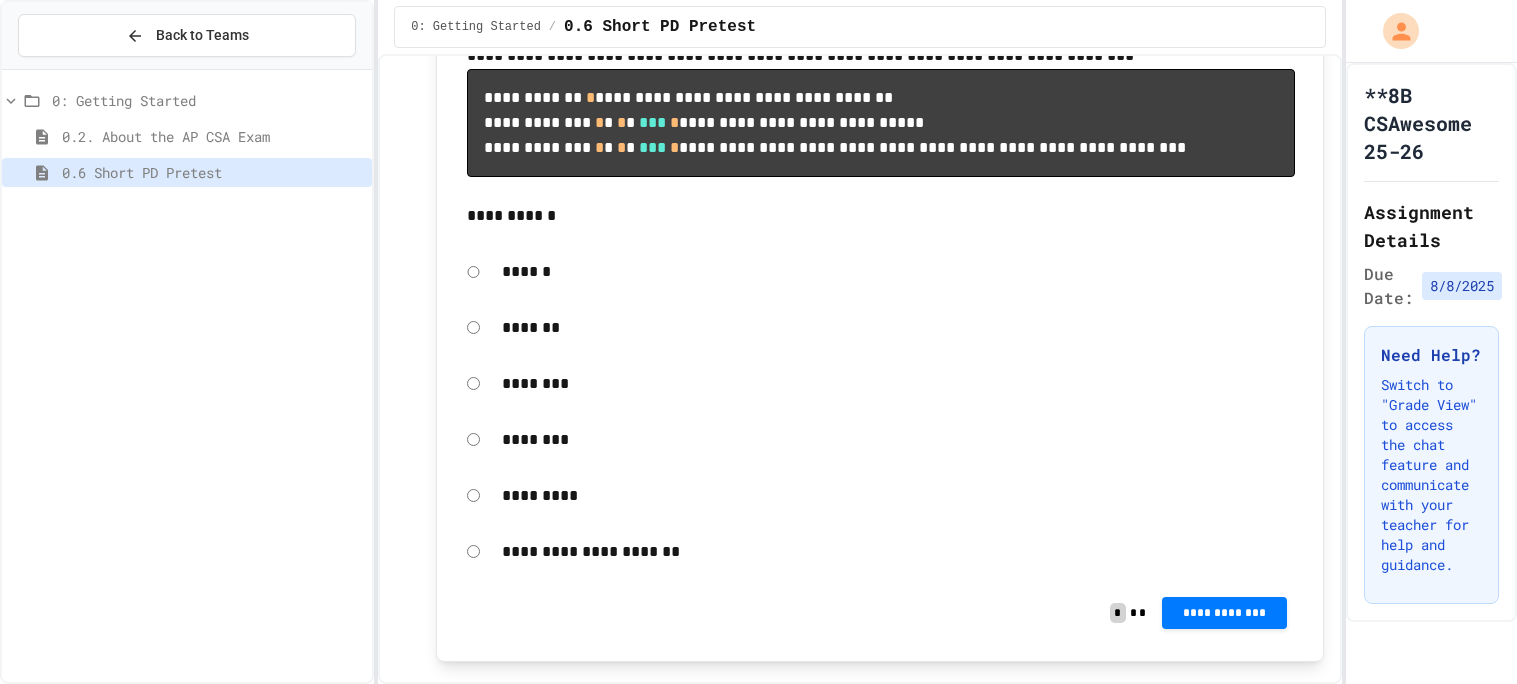 click on "******" at bounding box center [880, 272] 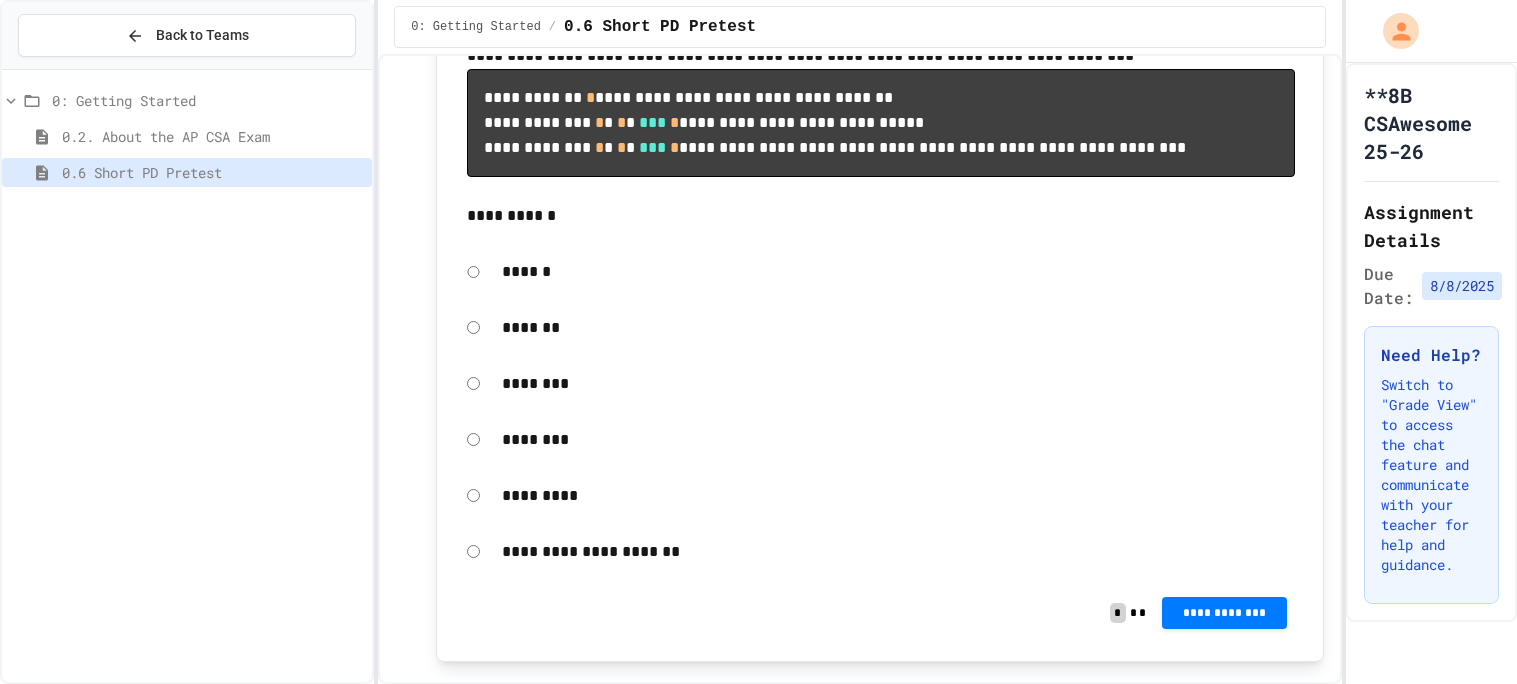click on "******" at bounding box center (898, 272) 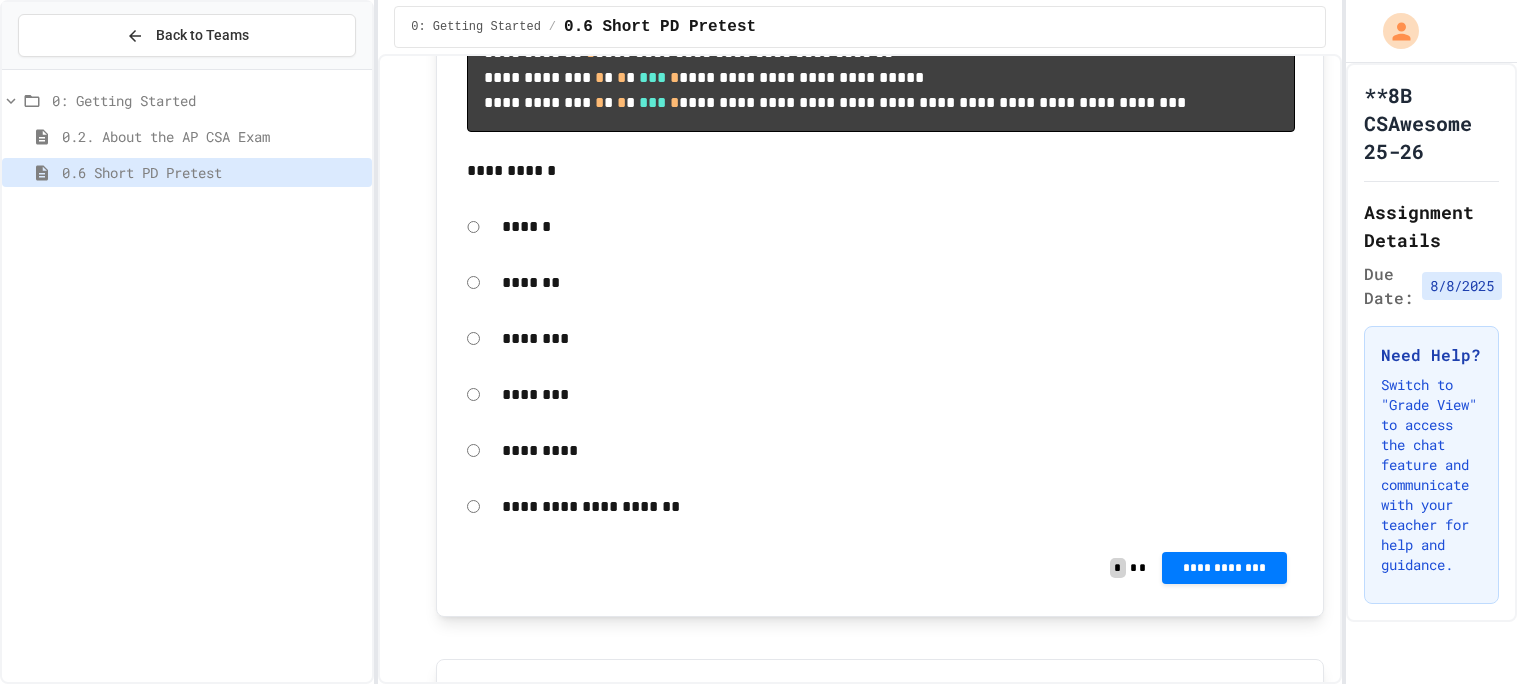 scroll, scrollTop: 1098, scrollLeft: 0, axis: vertical 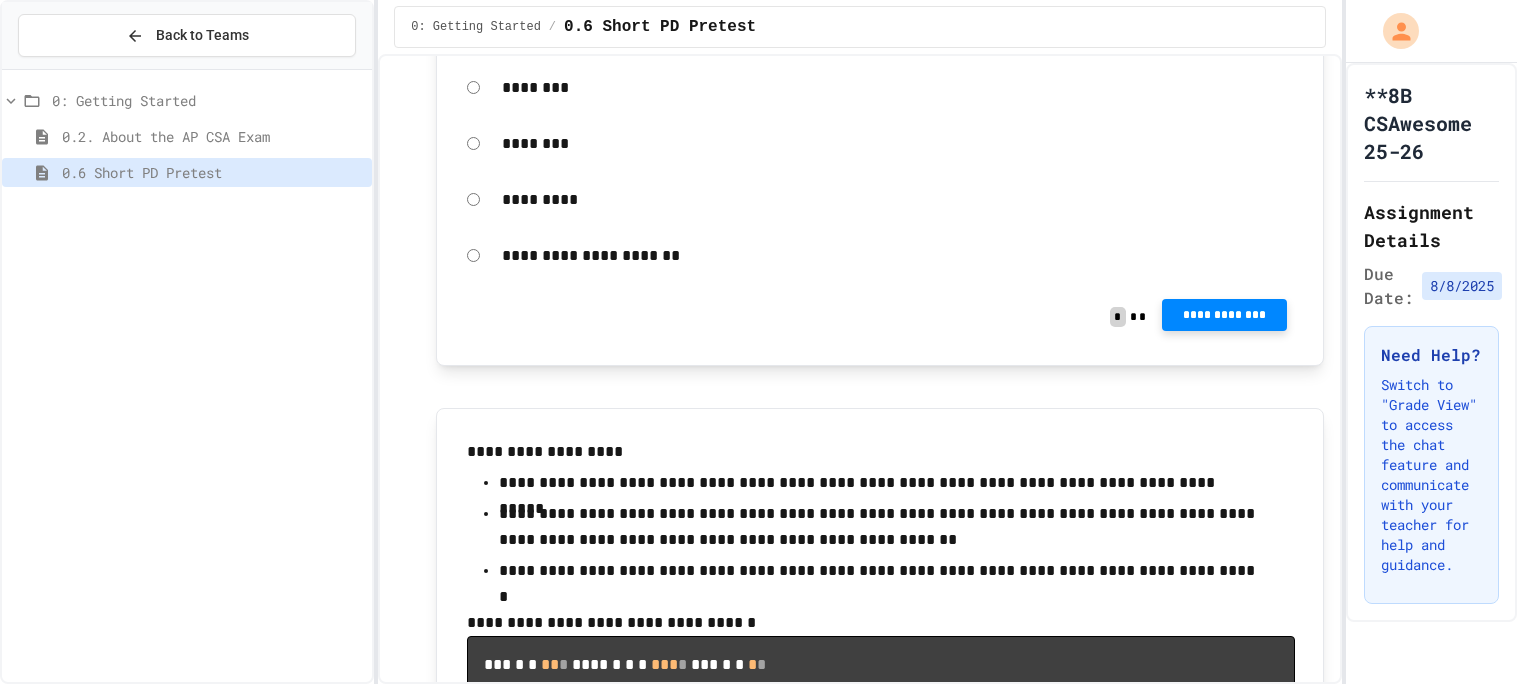 click on "**********" at bounding box center (1225, 315) 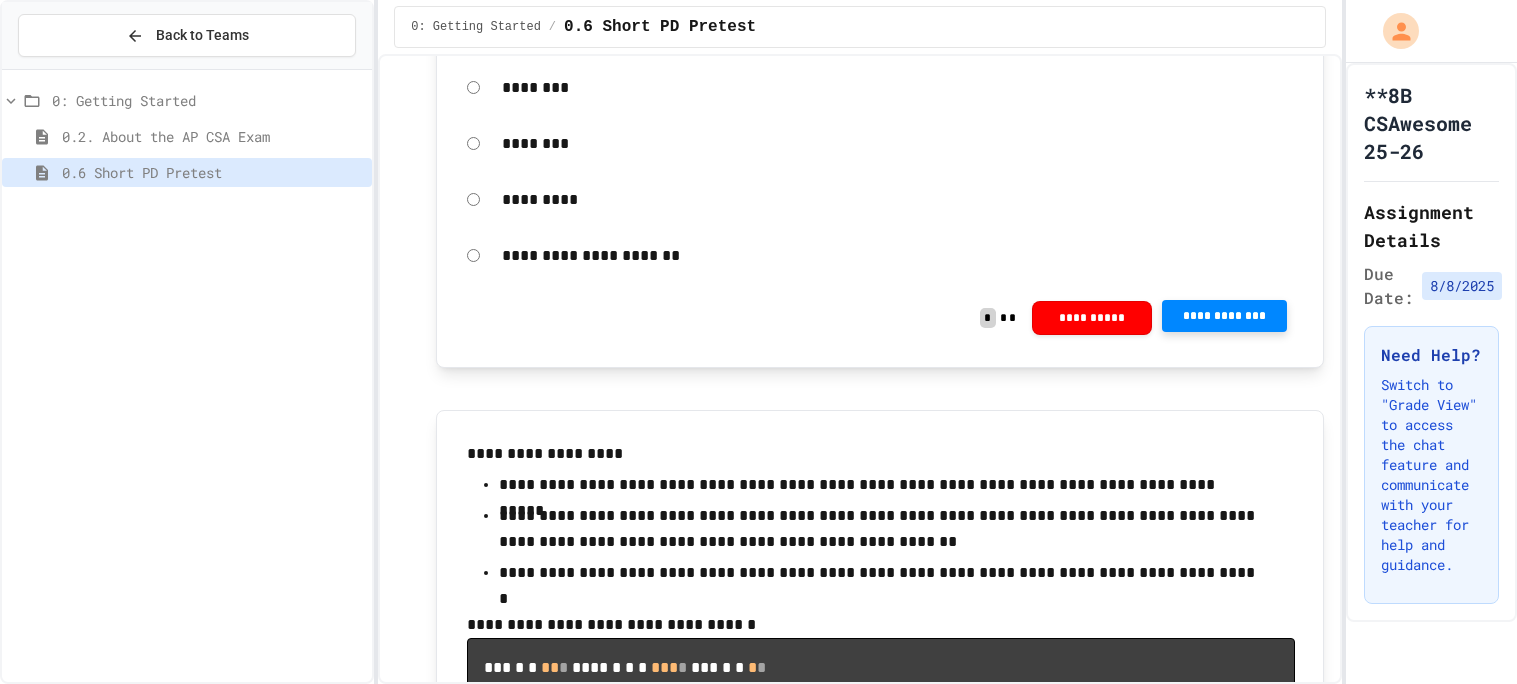 click 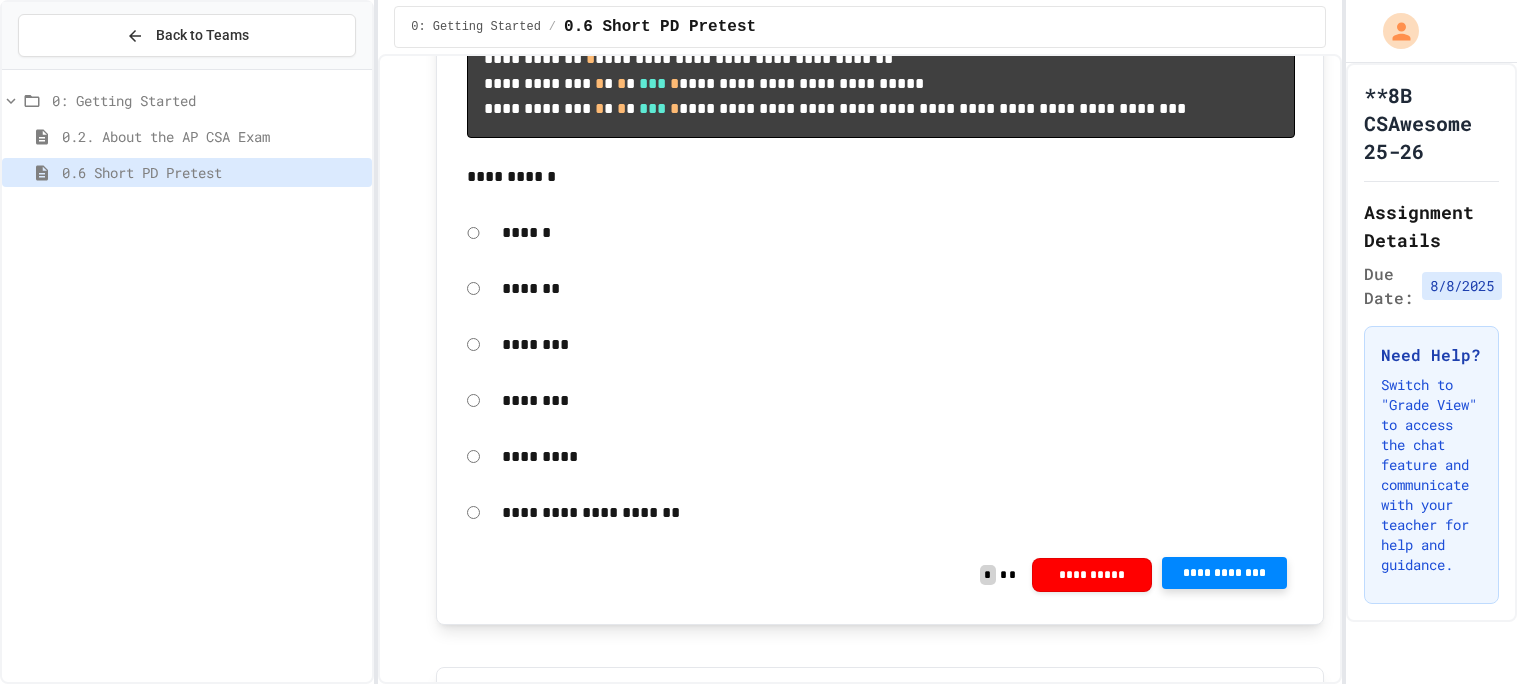 scroll, scrollTop: 1067, scrollLeft: 0, axis: vertical 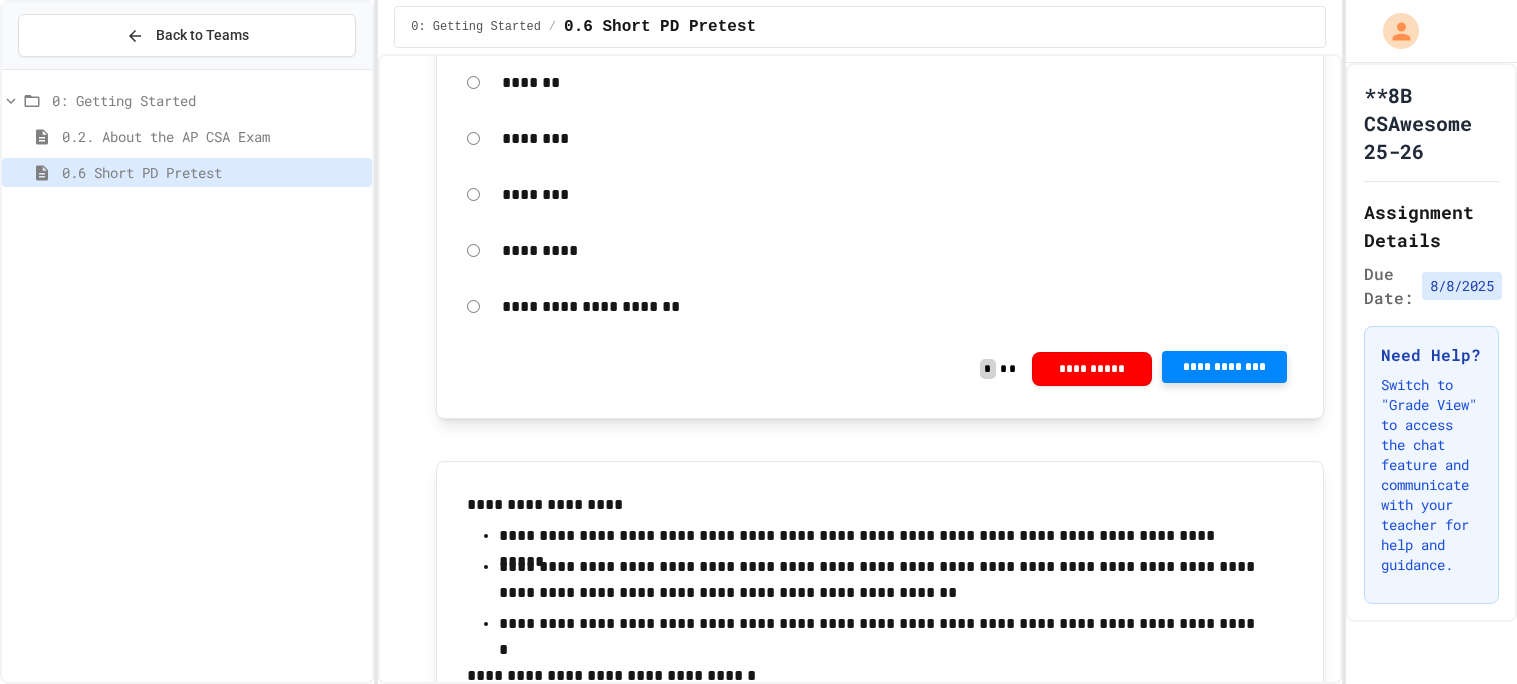 click on "**********" at bounding box center [1225, 367] 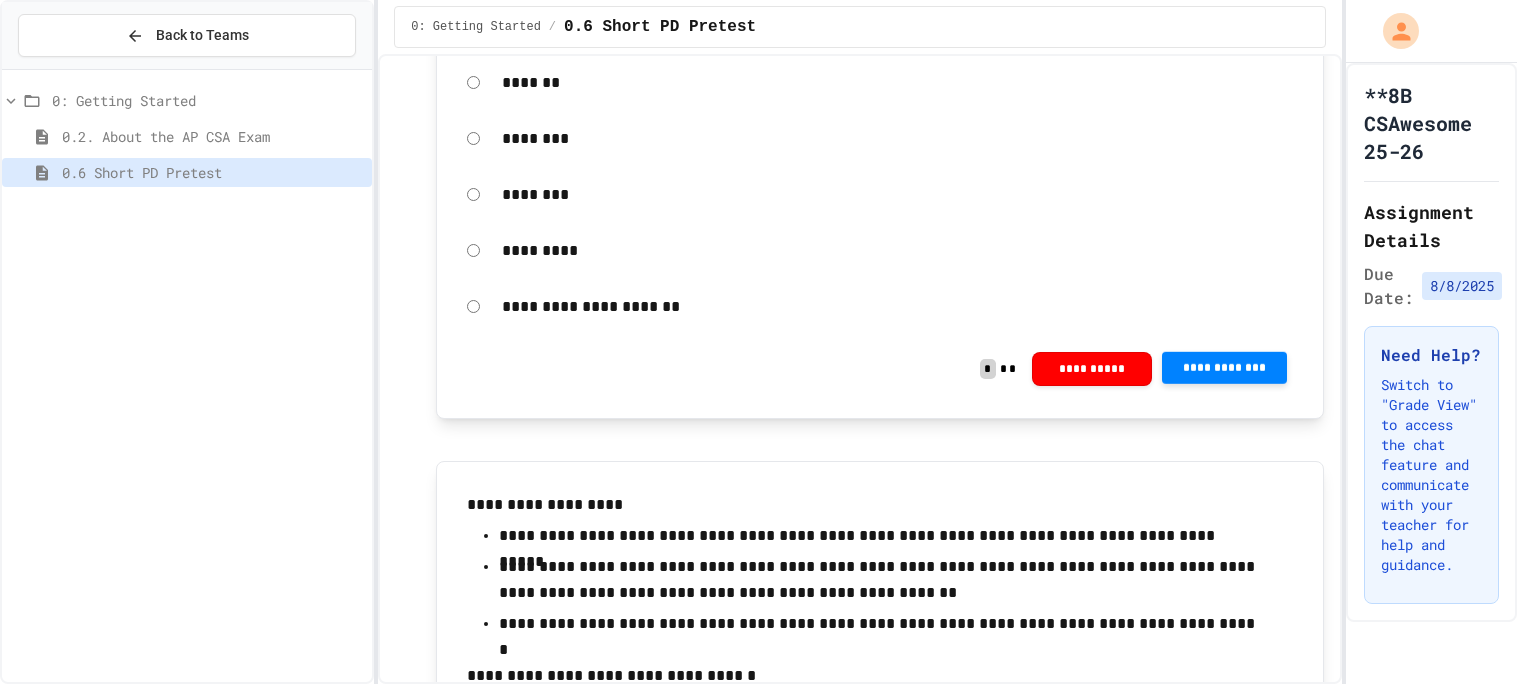 click on "**********" at bounding box center (880, 369) 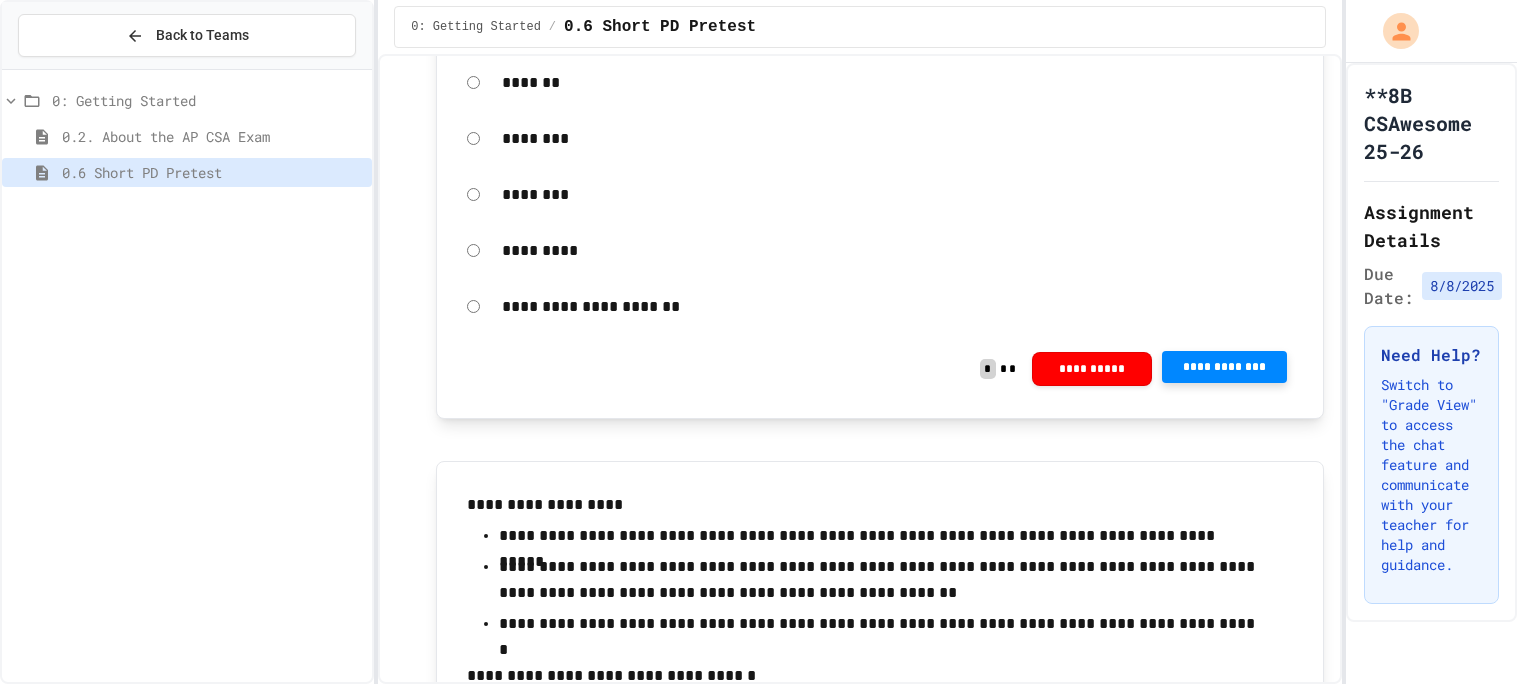 click on "**********" at bounding box center (1225, 367) 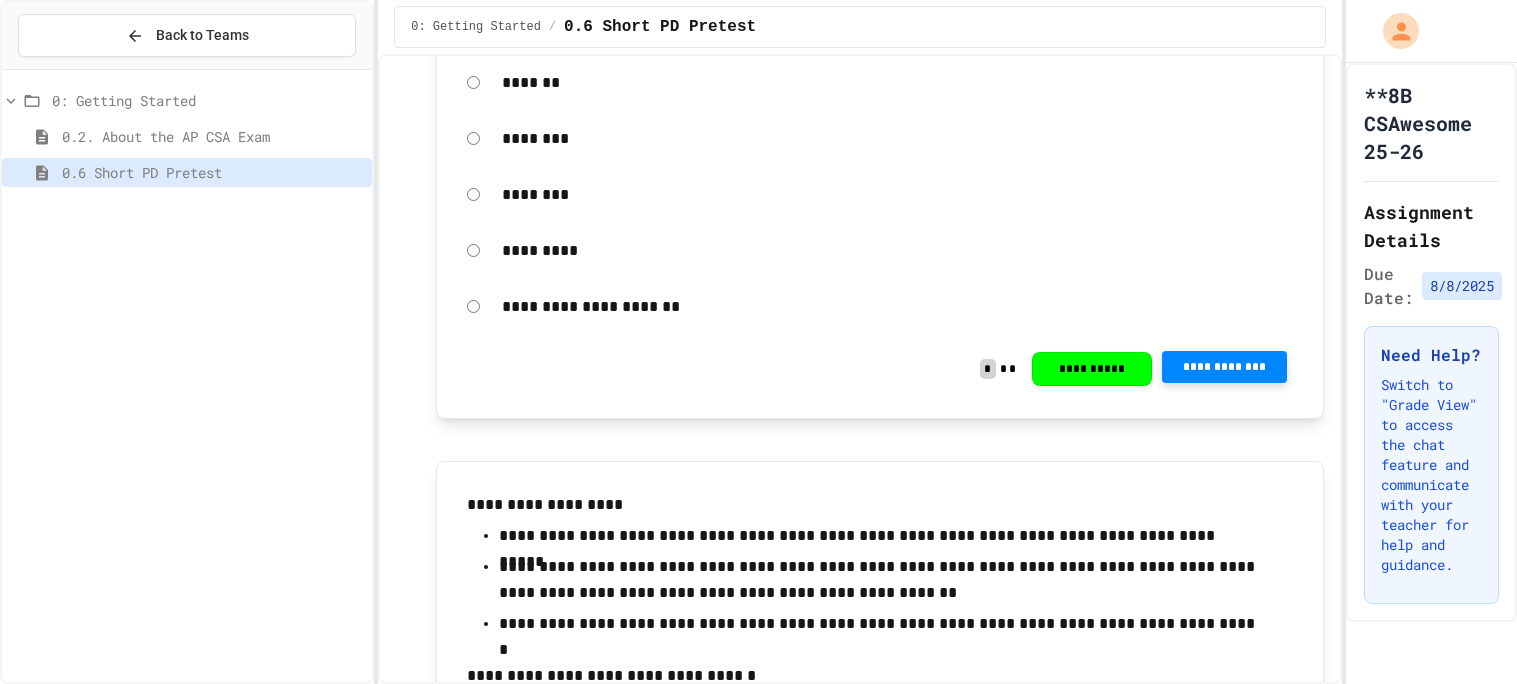 click 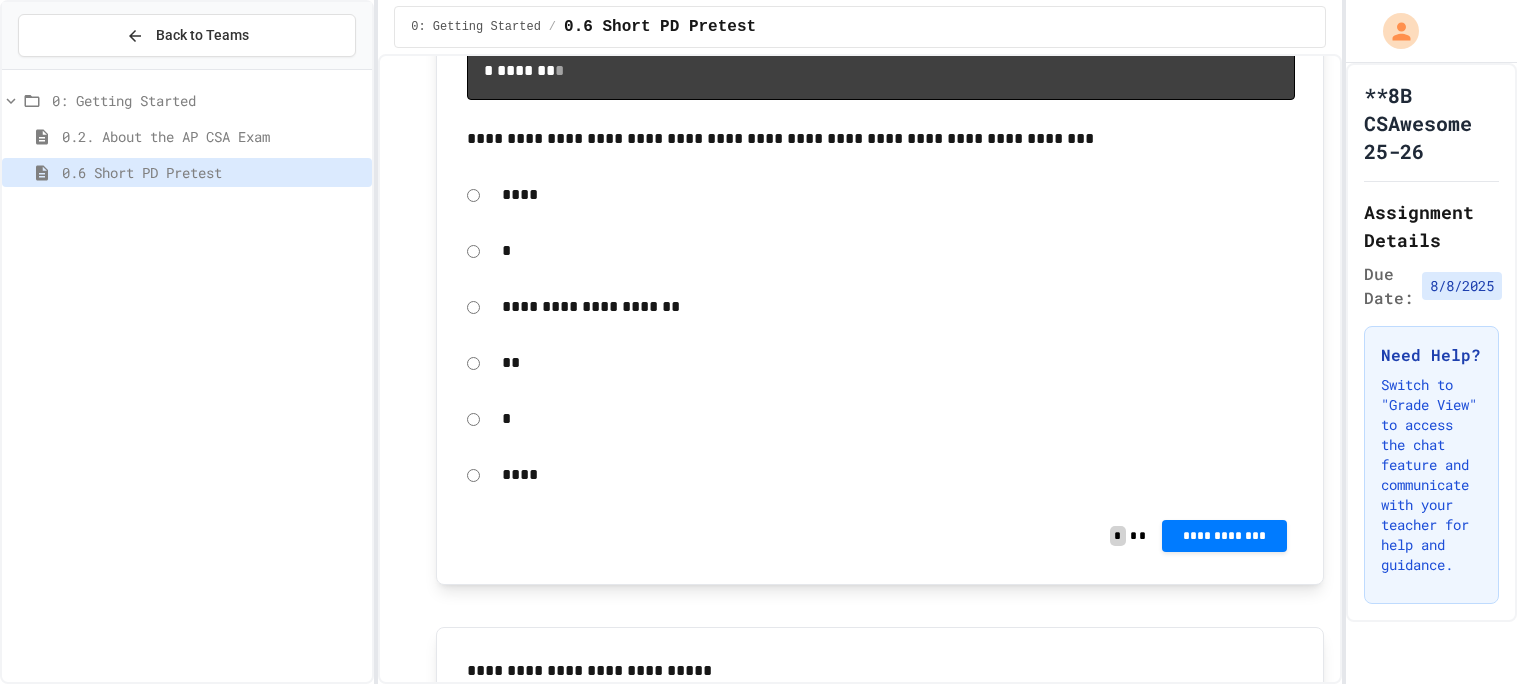 scroll, scrollTop: 2027, scrollLeft: 0, axis: vertical 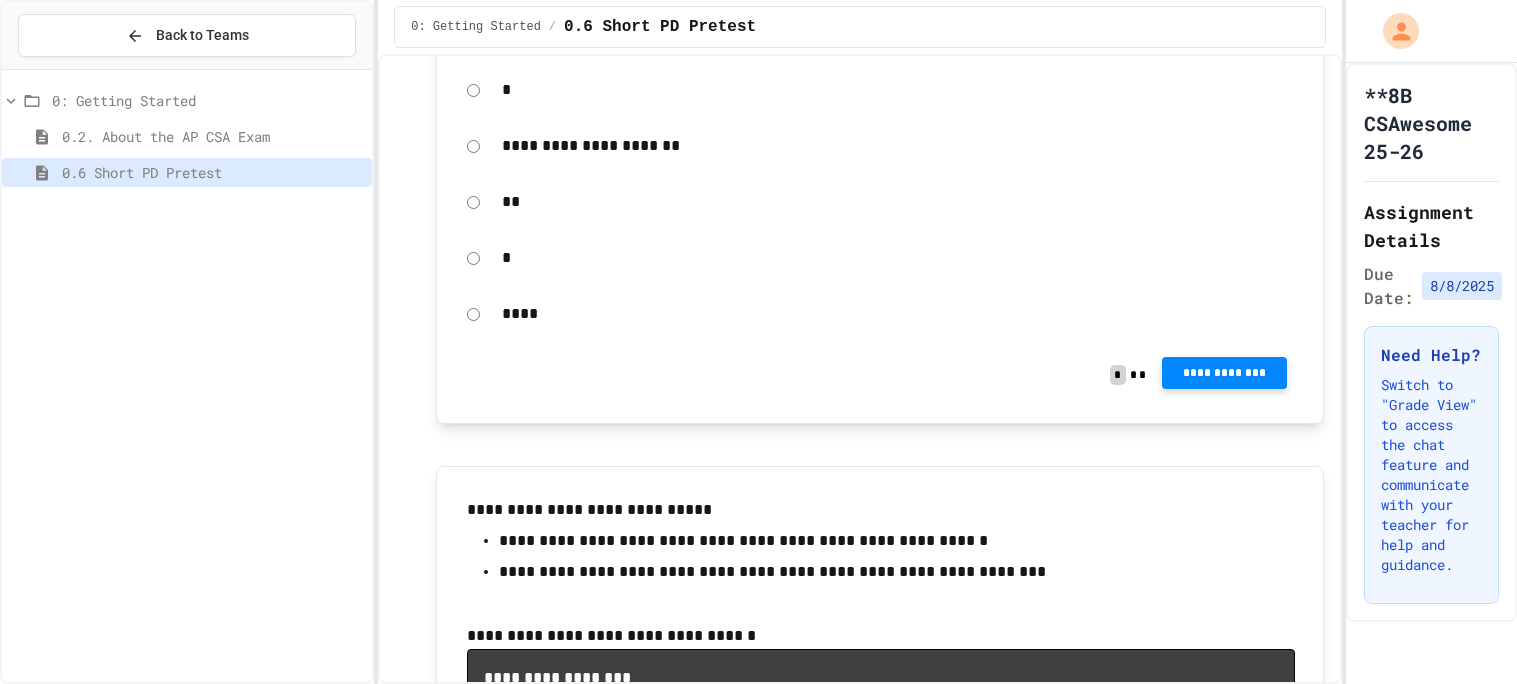 click on "**********" at bounding box center (1225, 373) 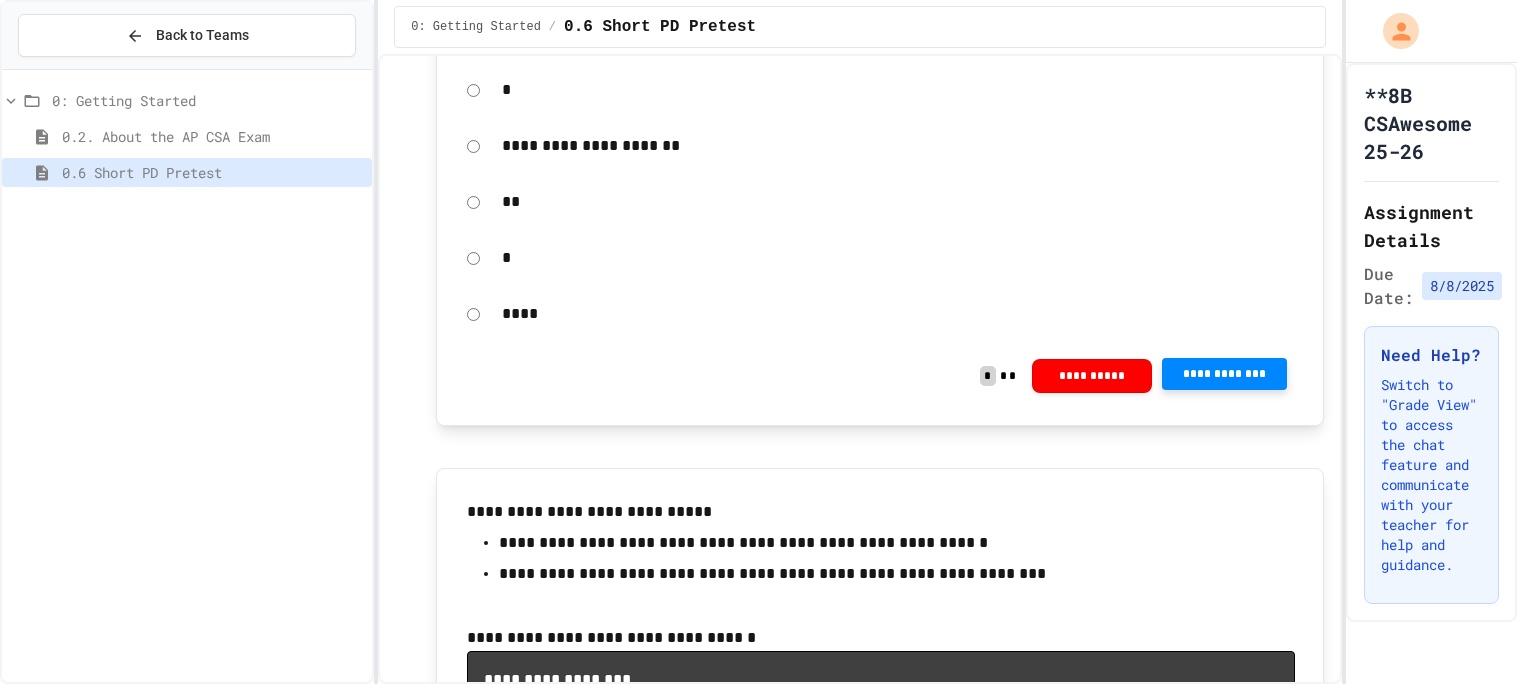 click 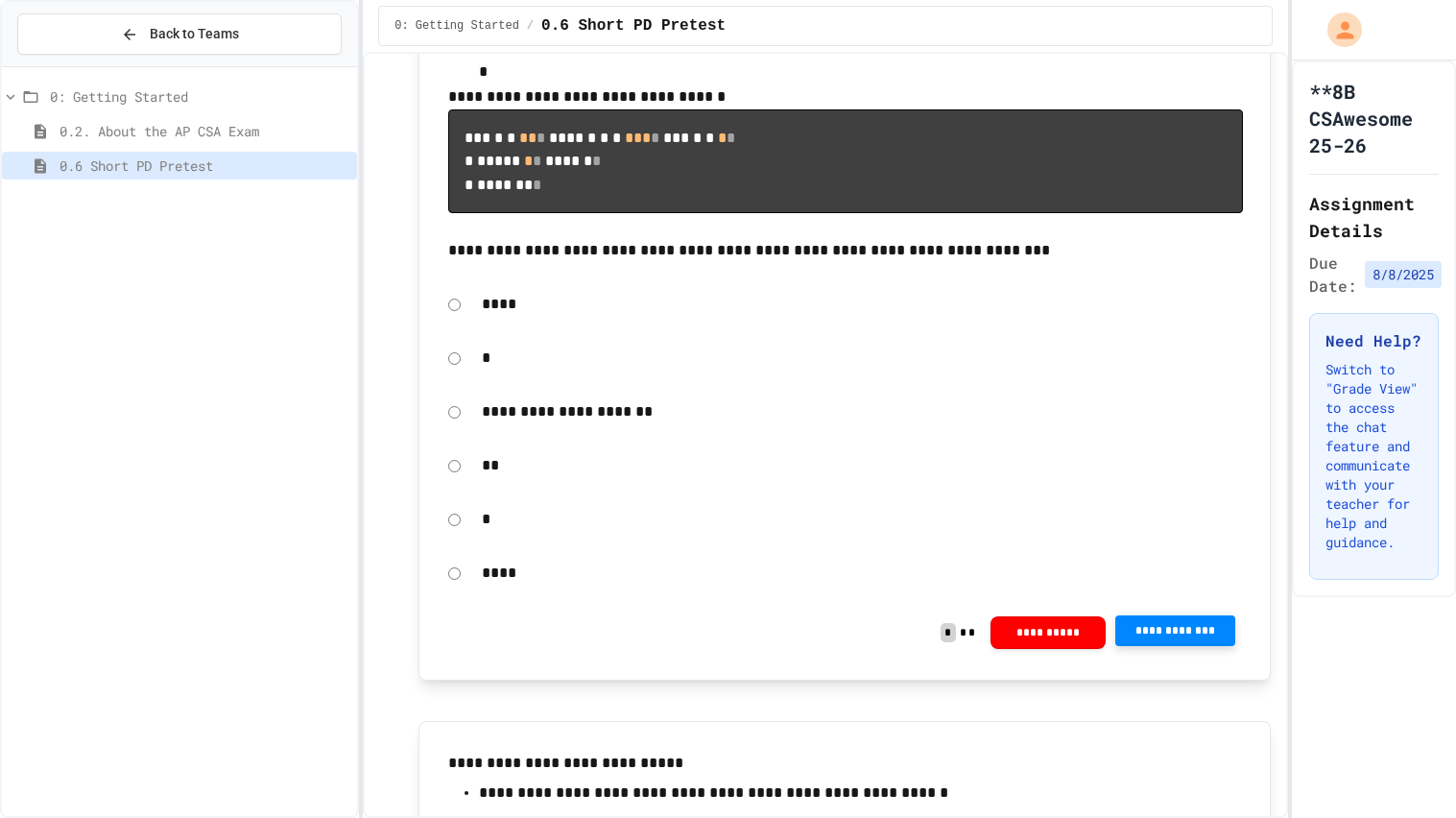 scroll, scrollTop: 1796, scrollLeft: 0, axis: vertical 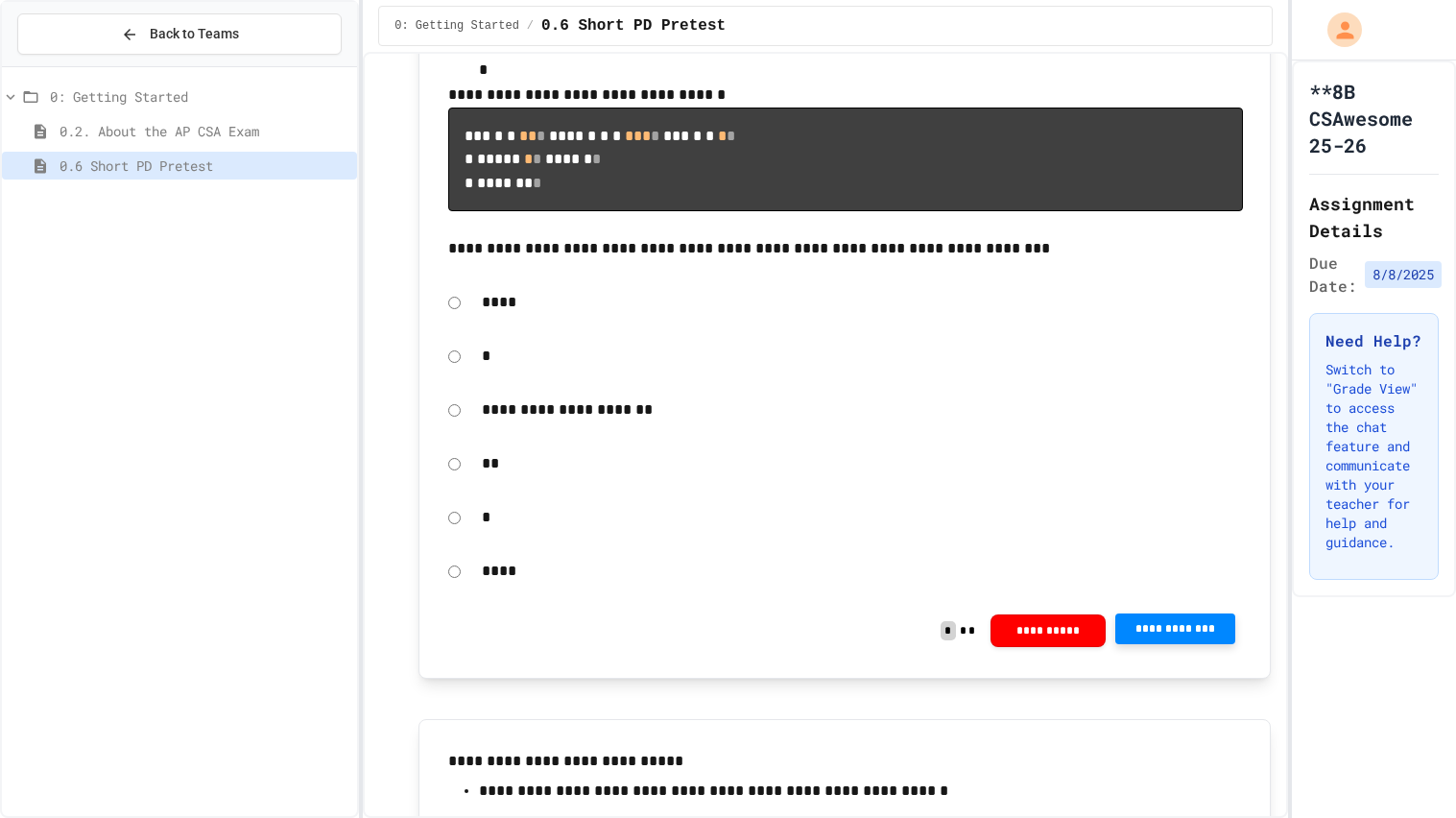 click on "**********" at bounding box center (1176, 629) 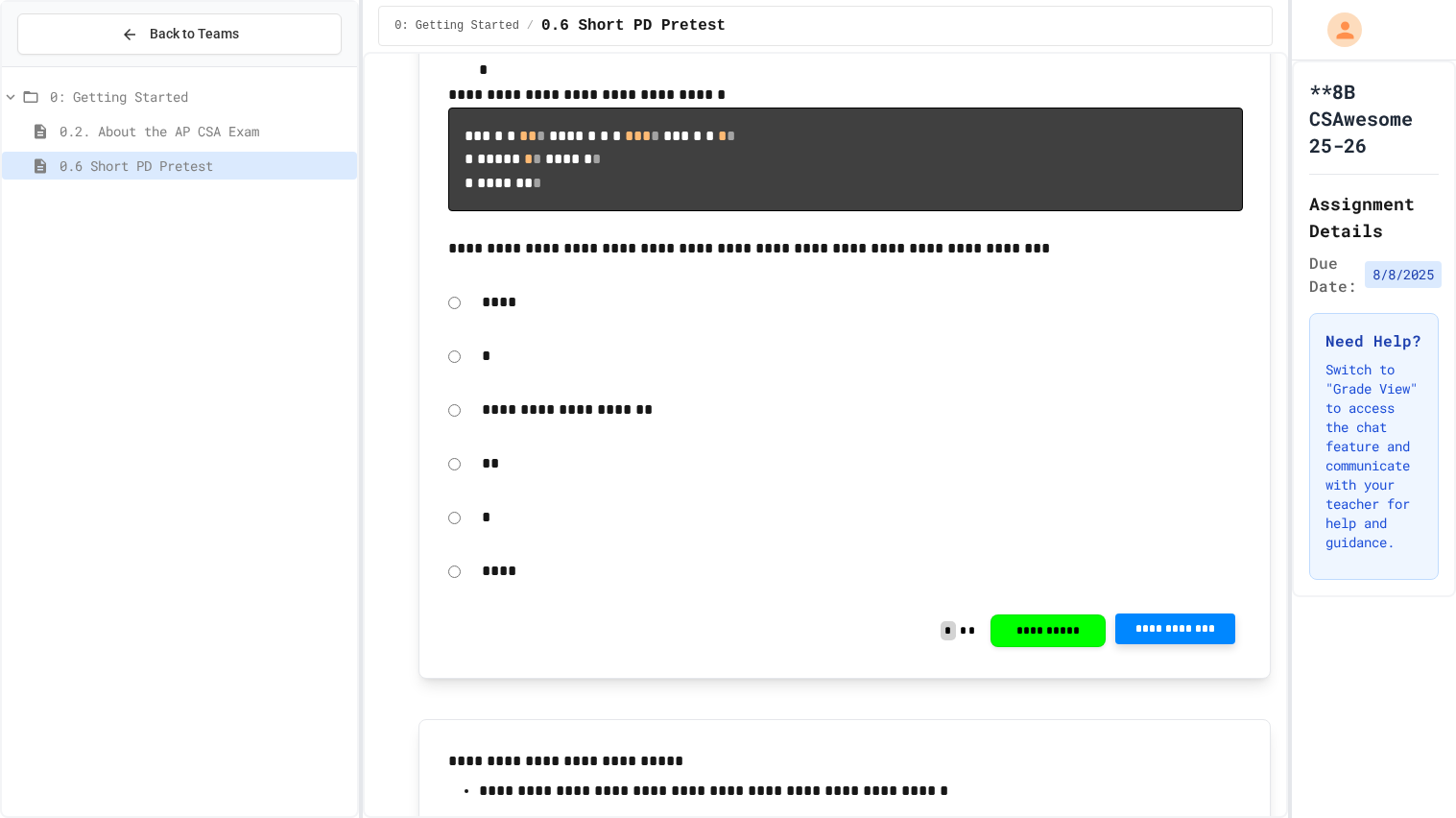 click 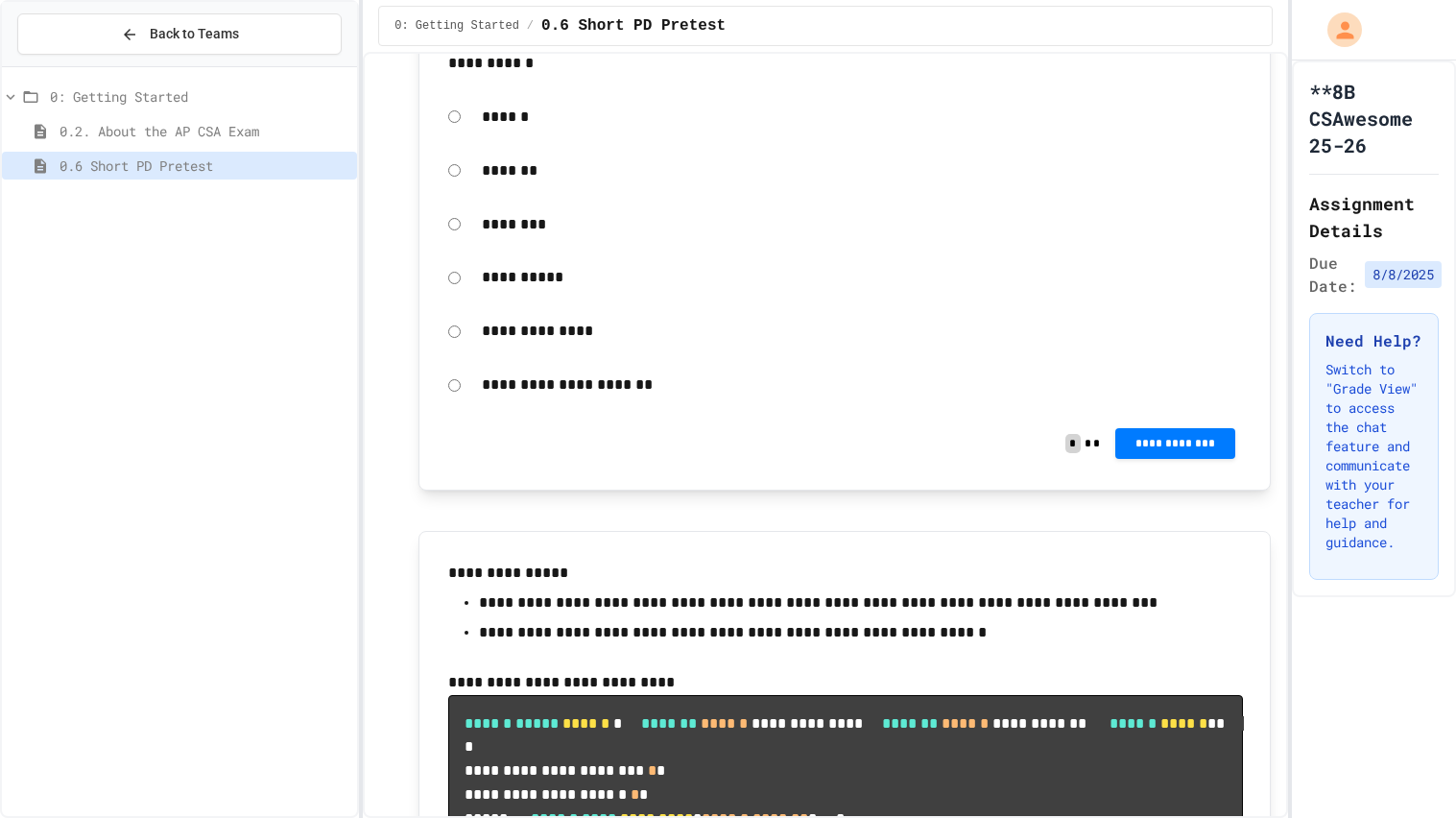 scroll, scrollTop: 3120, scrollLeft: 0, axis: vertical 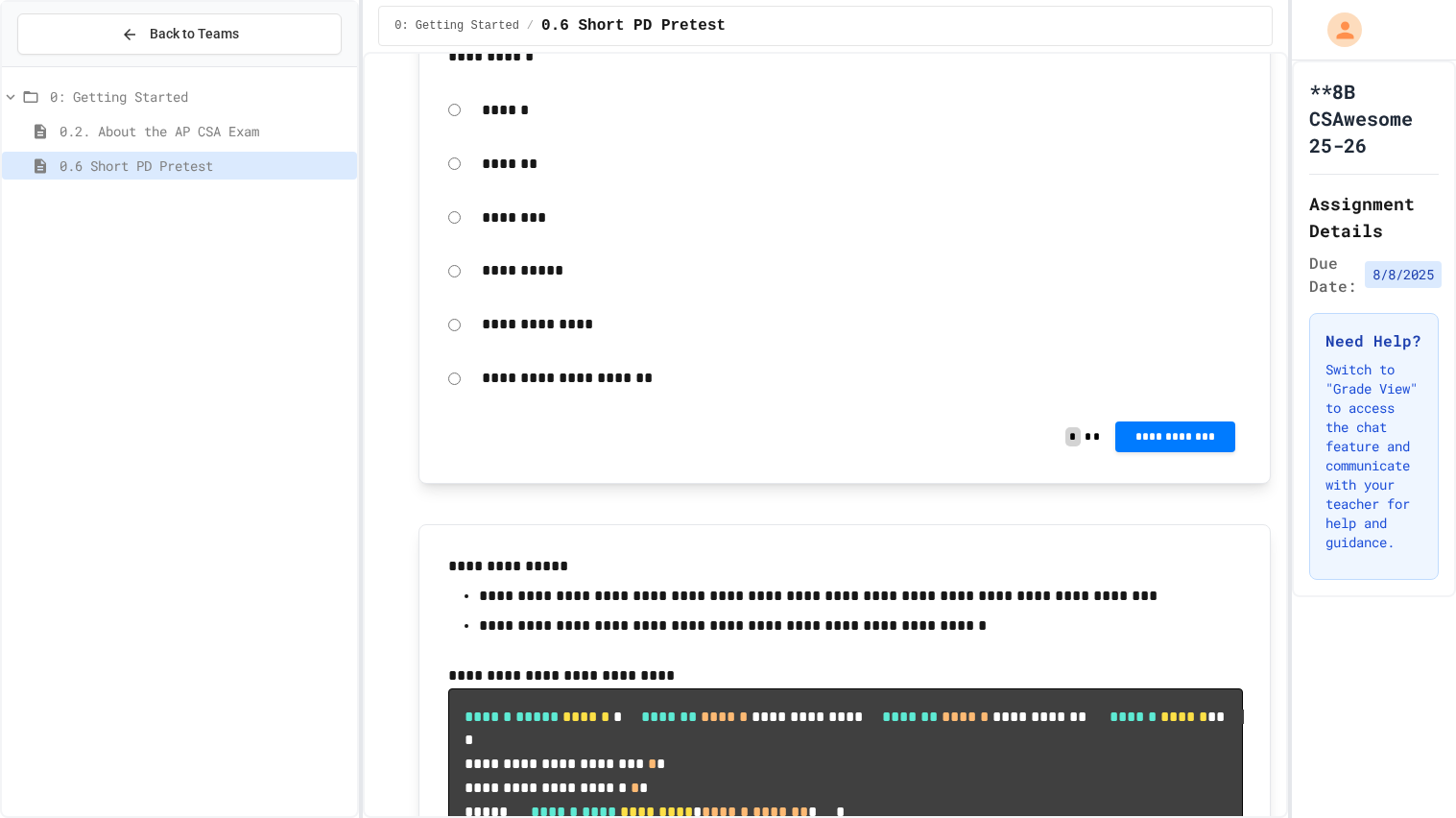 click on "*******" at bounding box center [862, 164] 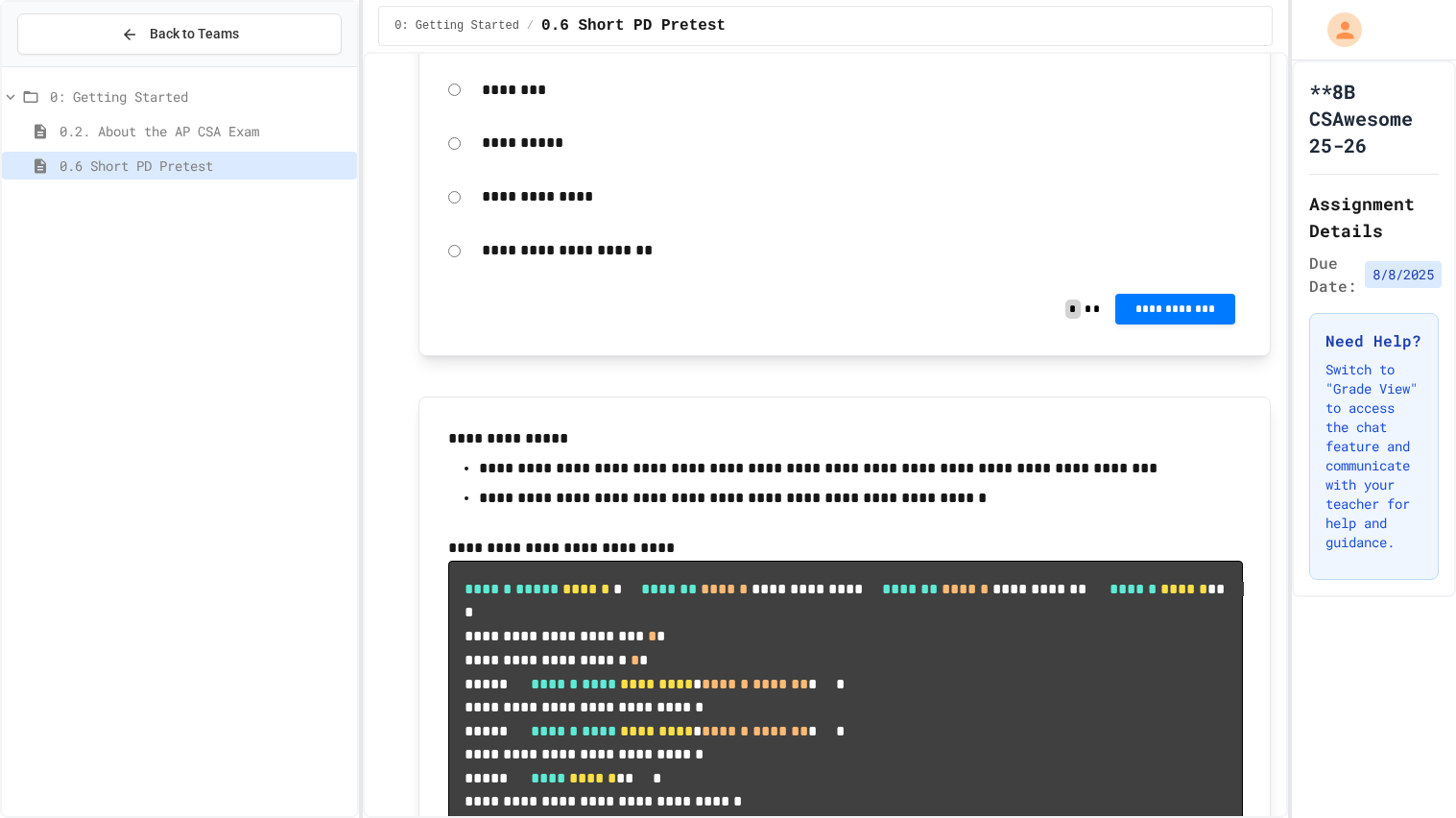 scroll, scrollTop: 3253, scrollLeft: 0, axis: vertical 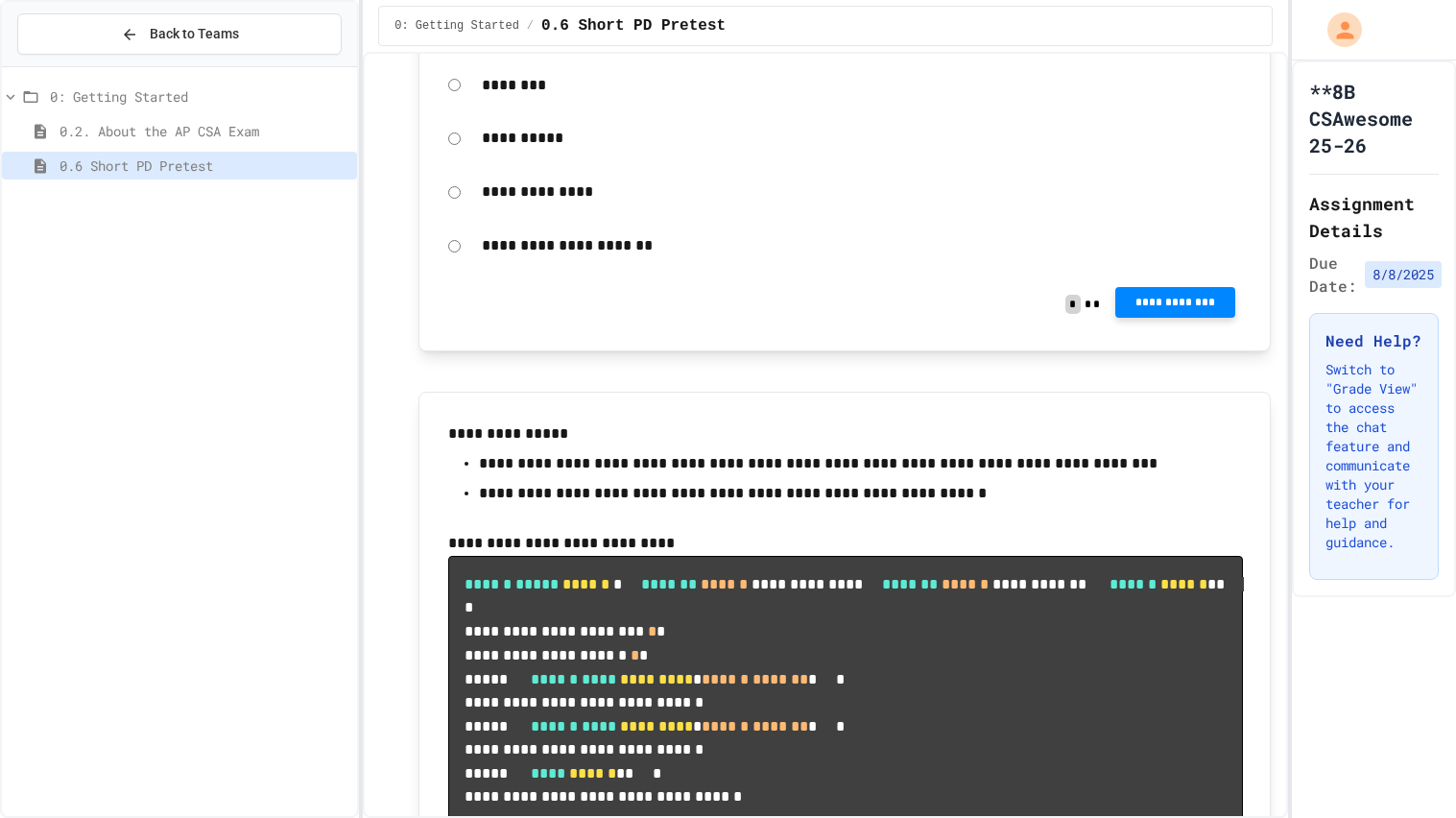 click on "**********" at bounding box center [1176, 302] 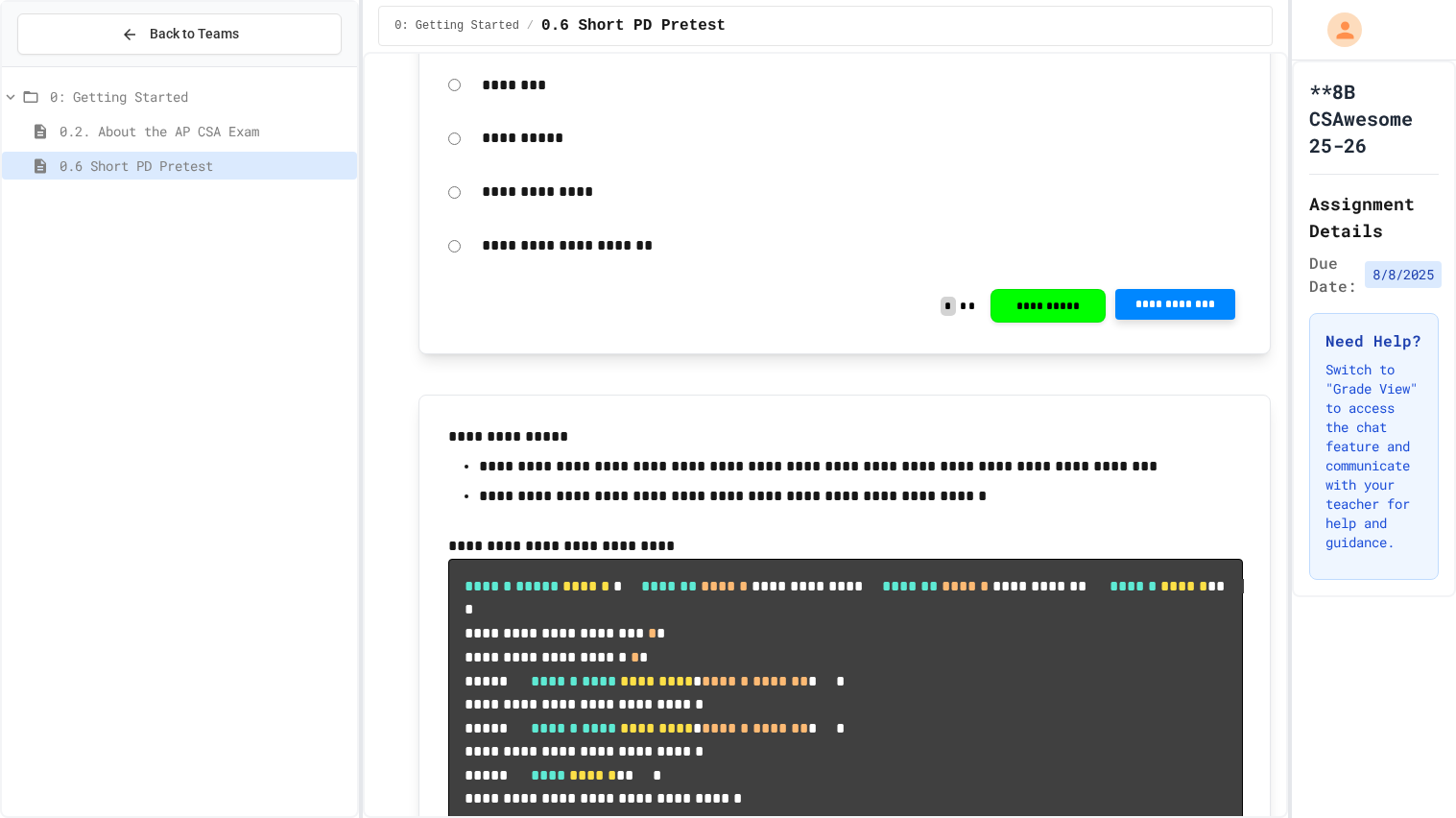 click 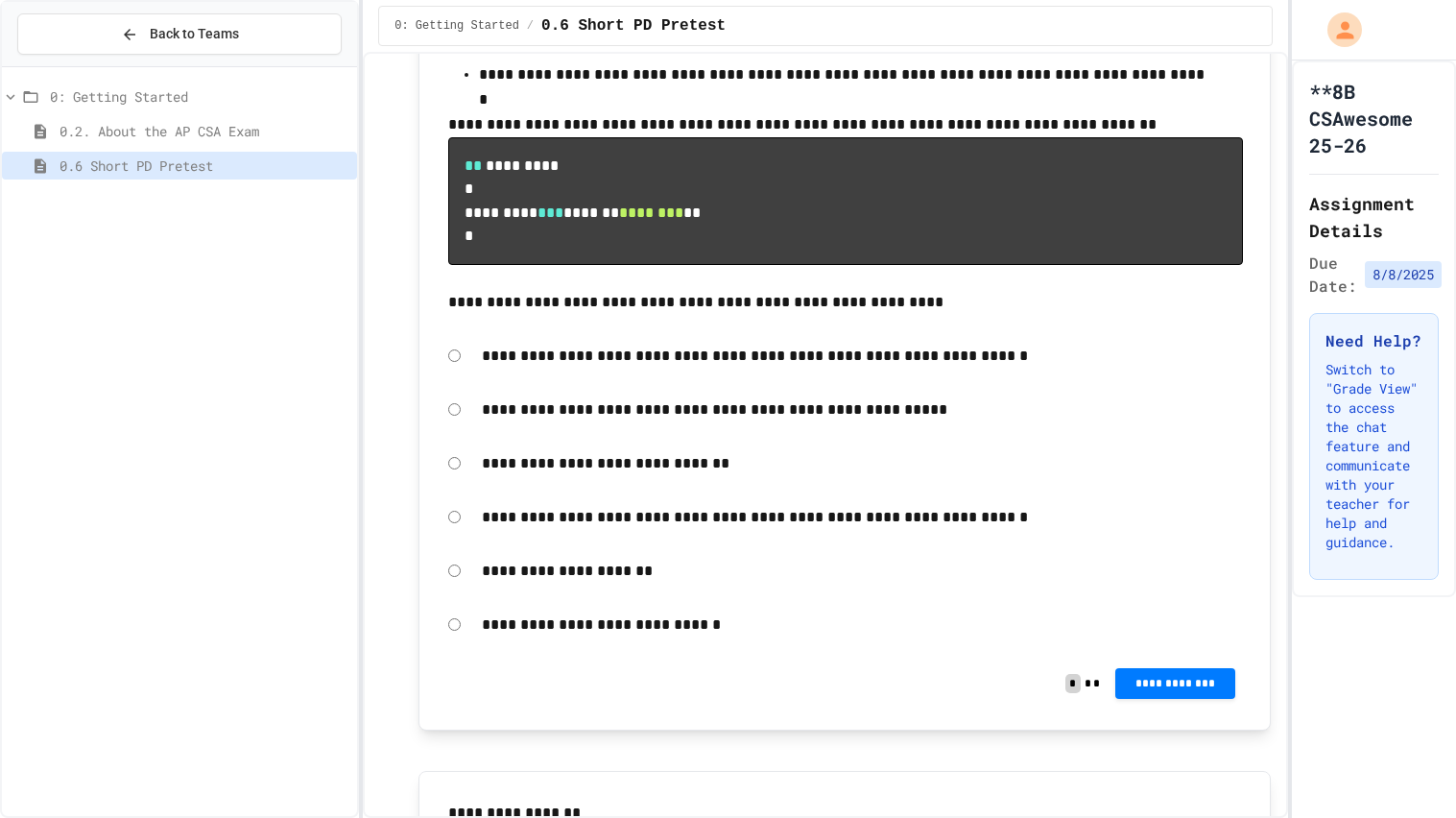 scroll, scrollTop: 4718, scrollLeft: 0, axis: vertical 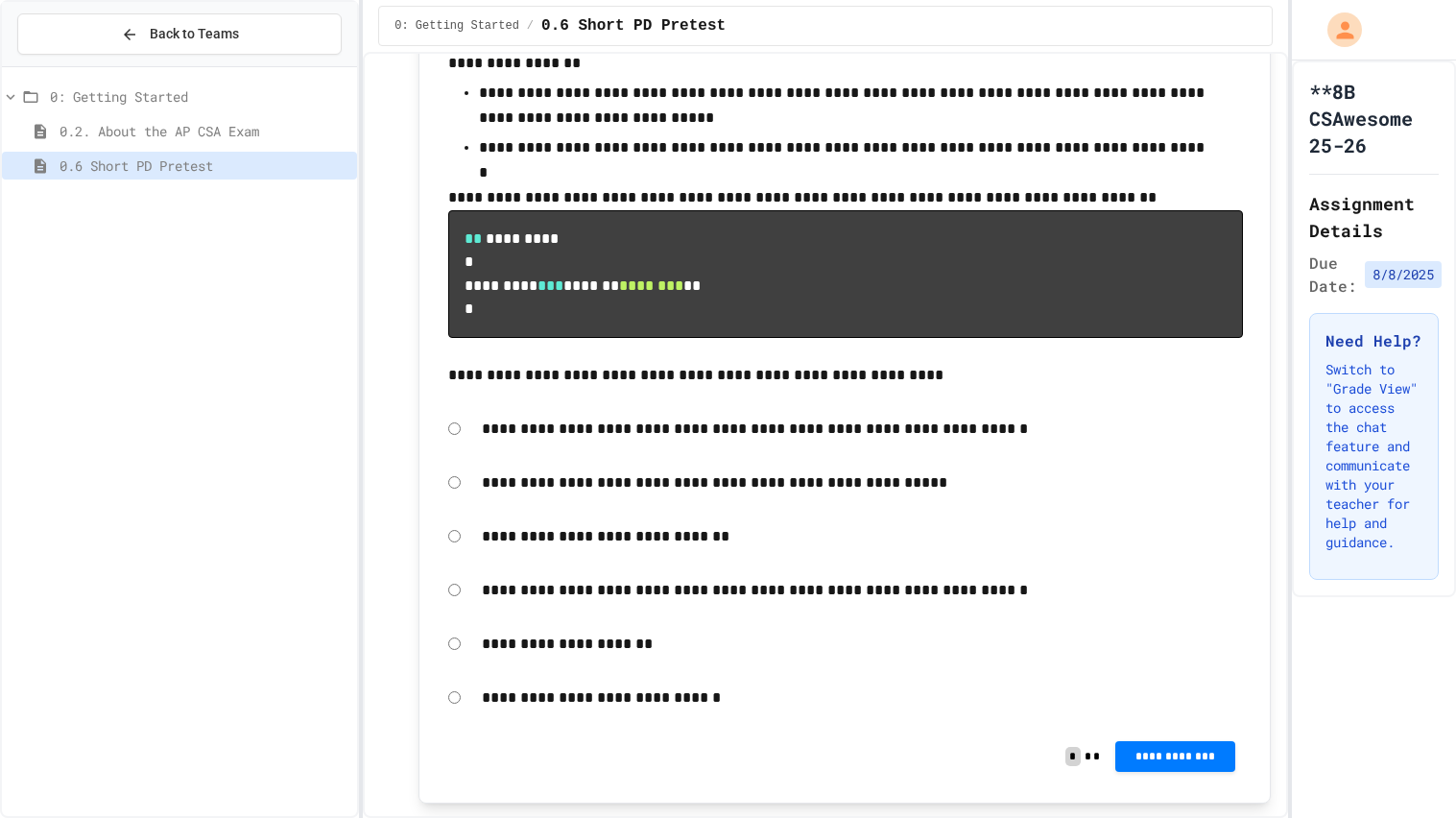 click on "**********" at bounding box center [862, -285] 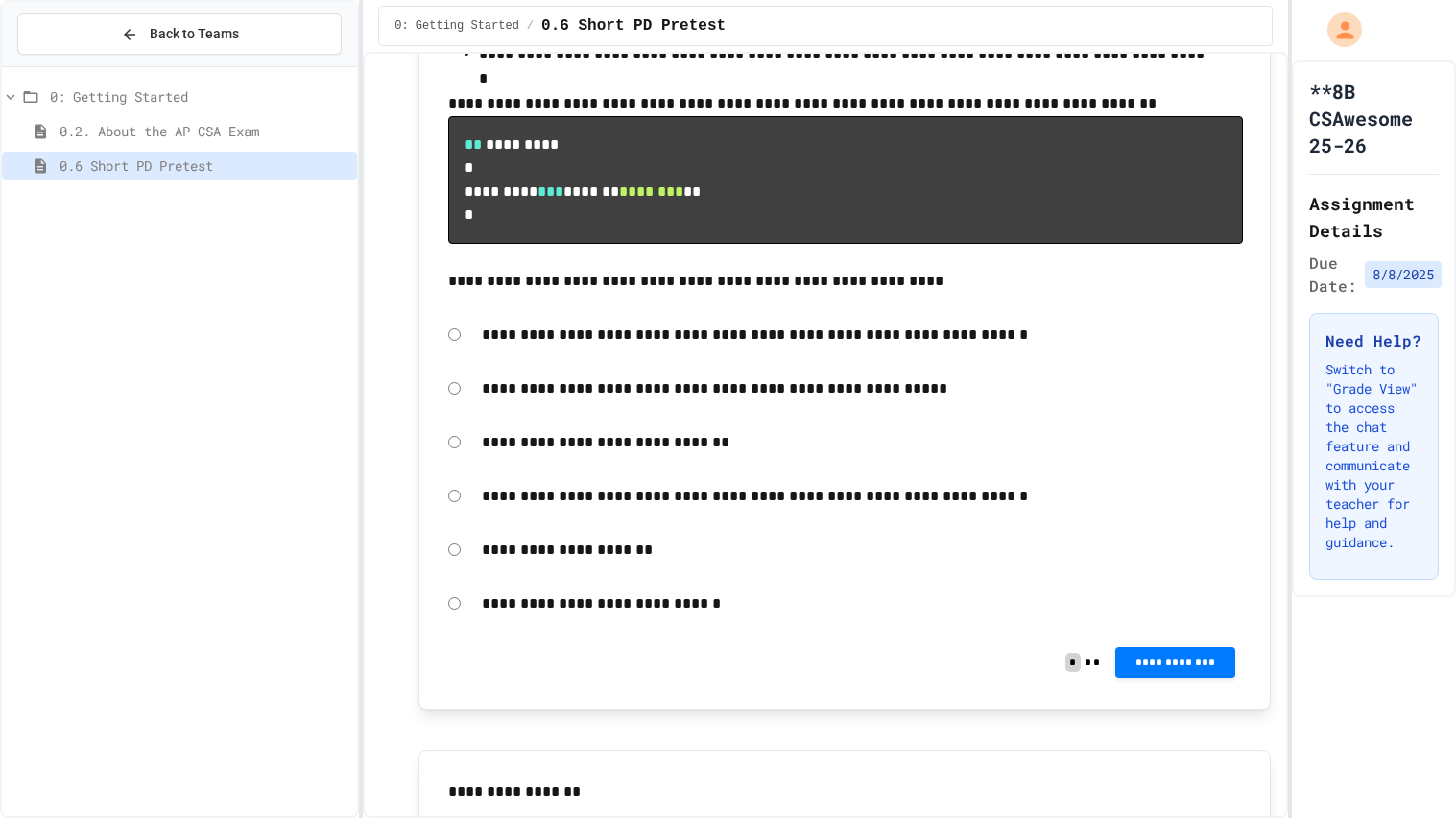 scroll, scrollTop: 4815, scrollLeft: 0, axis: vertical 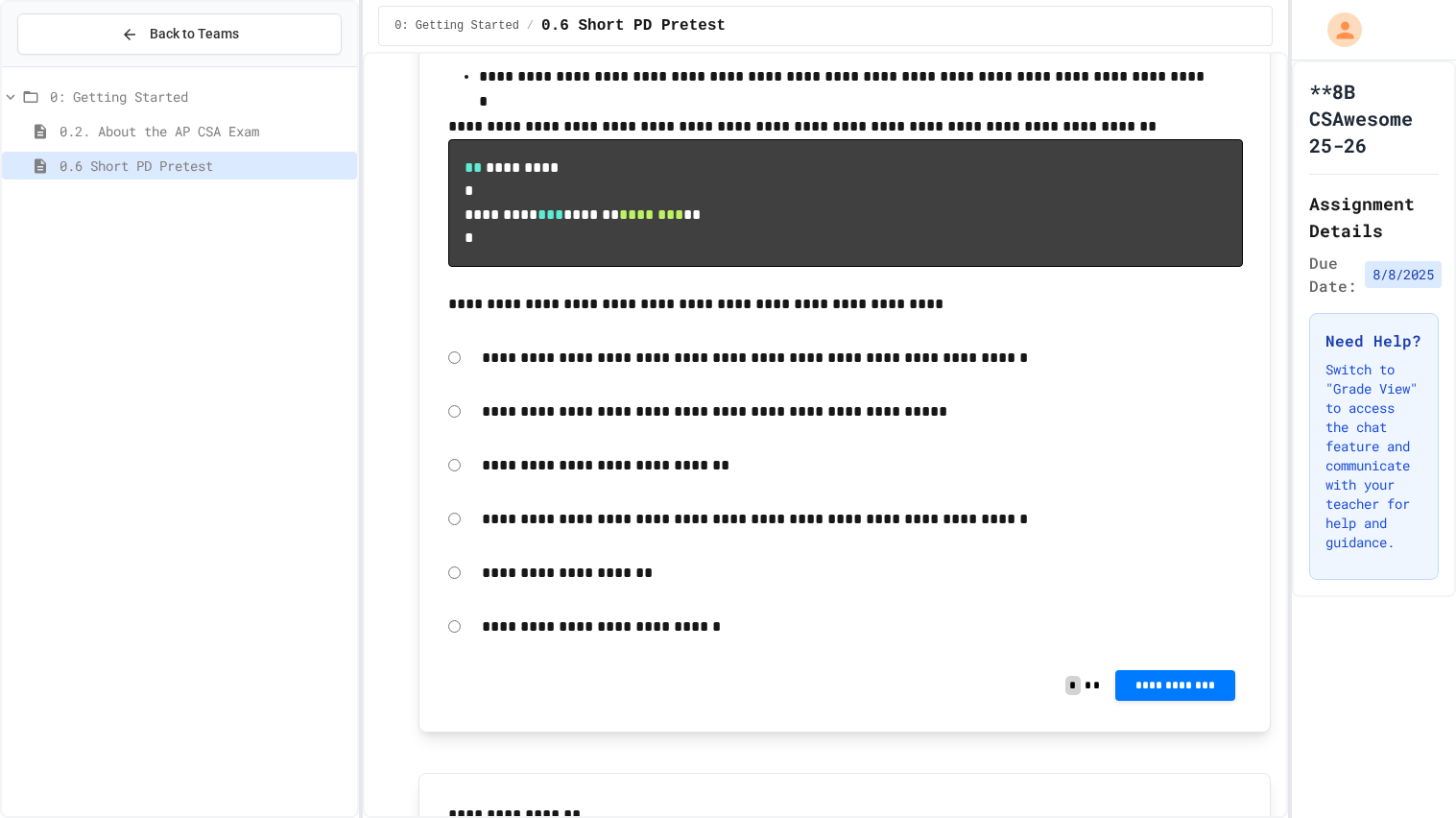 click on "**********" at bounding box center (845, -249) 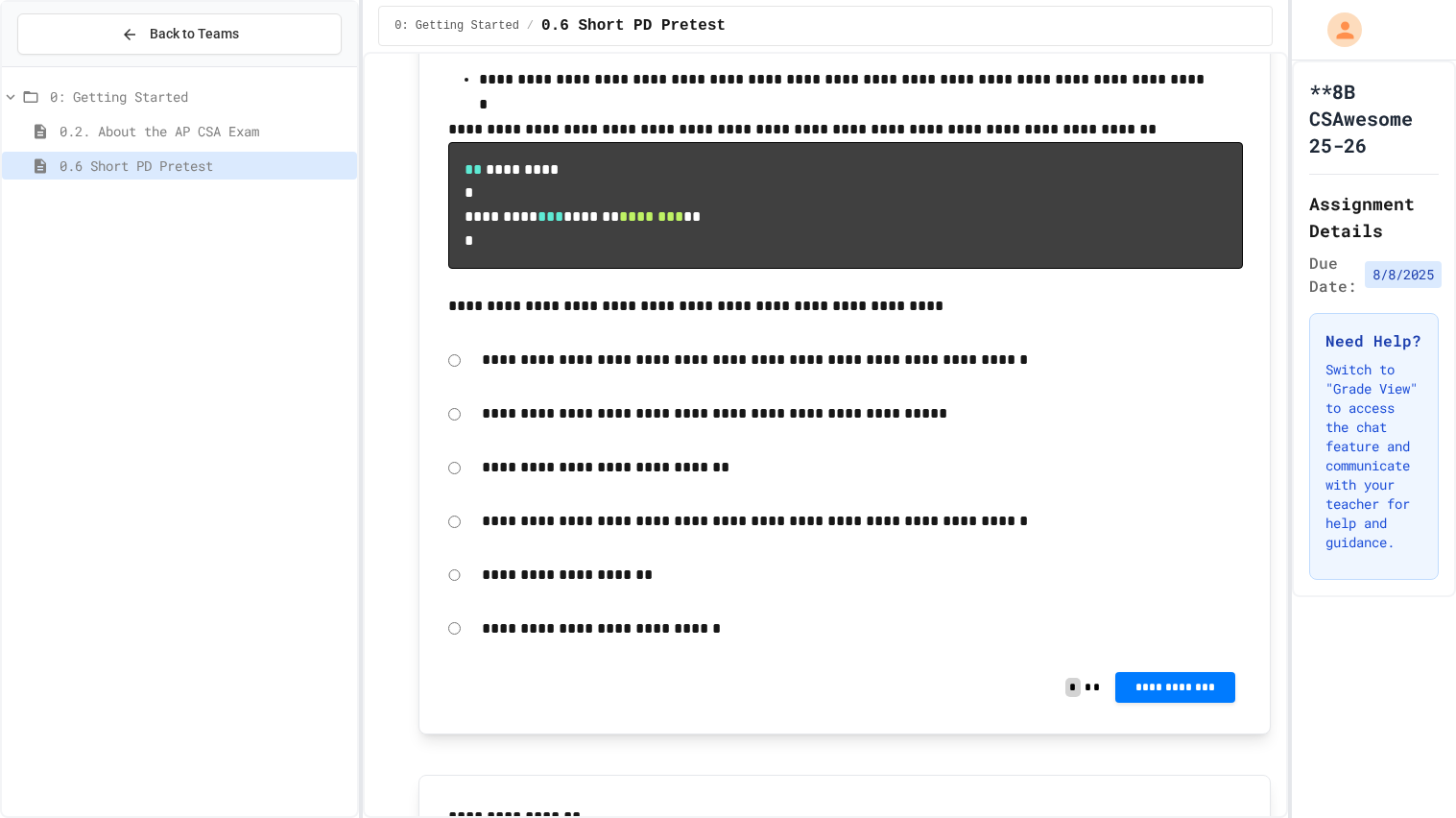 click 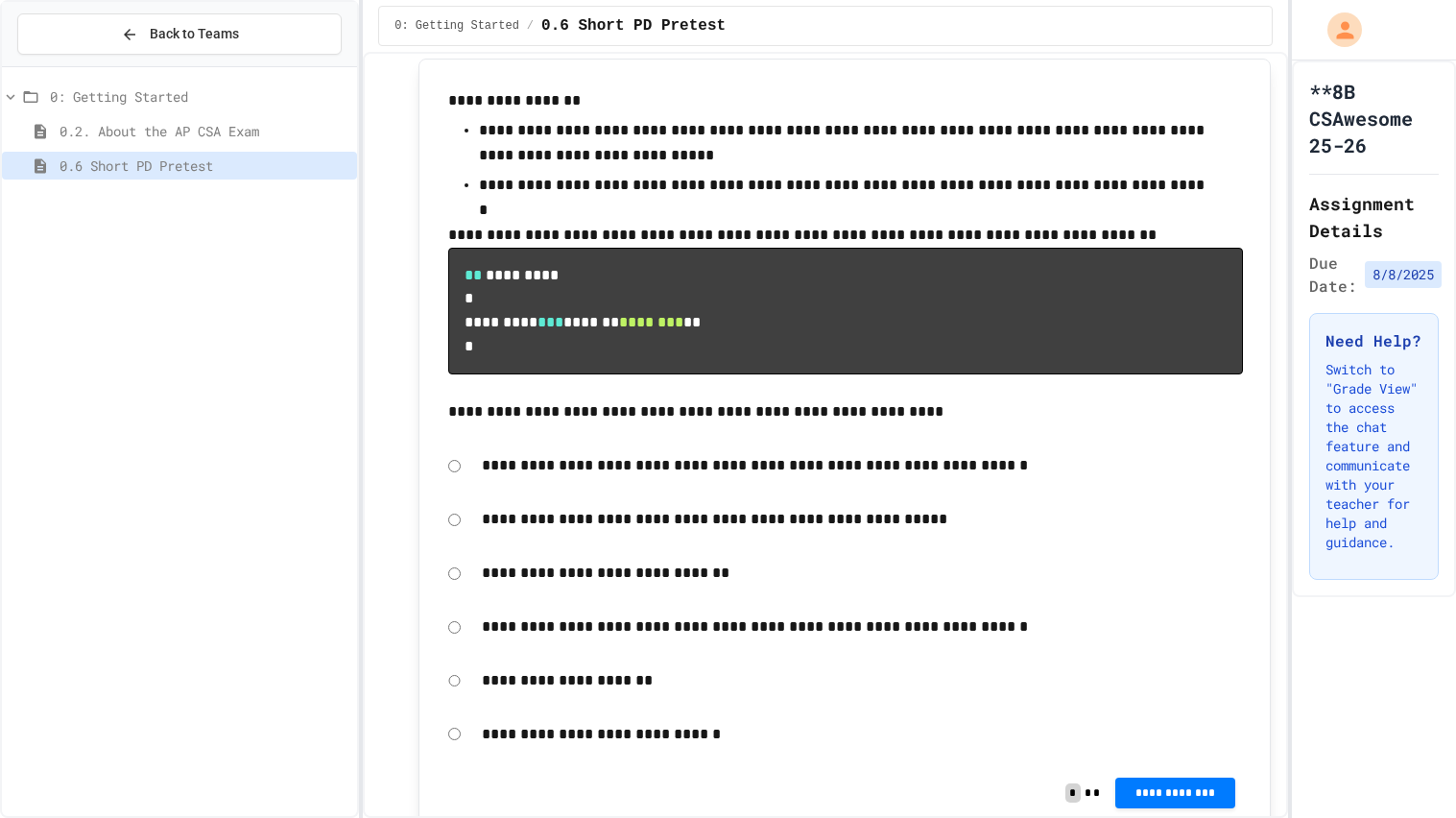 scroll, scrollTop: 4693, scrollLeft: 0, axis: vertical 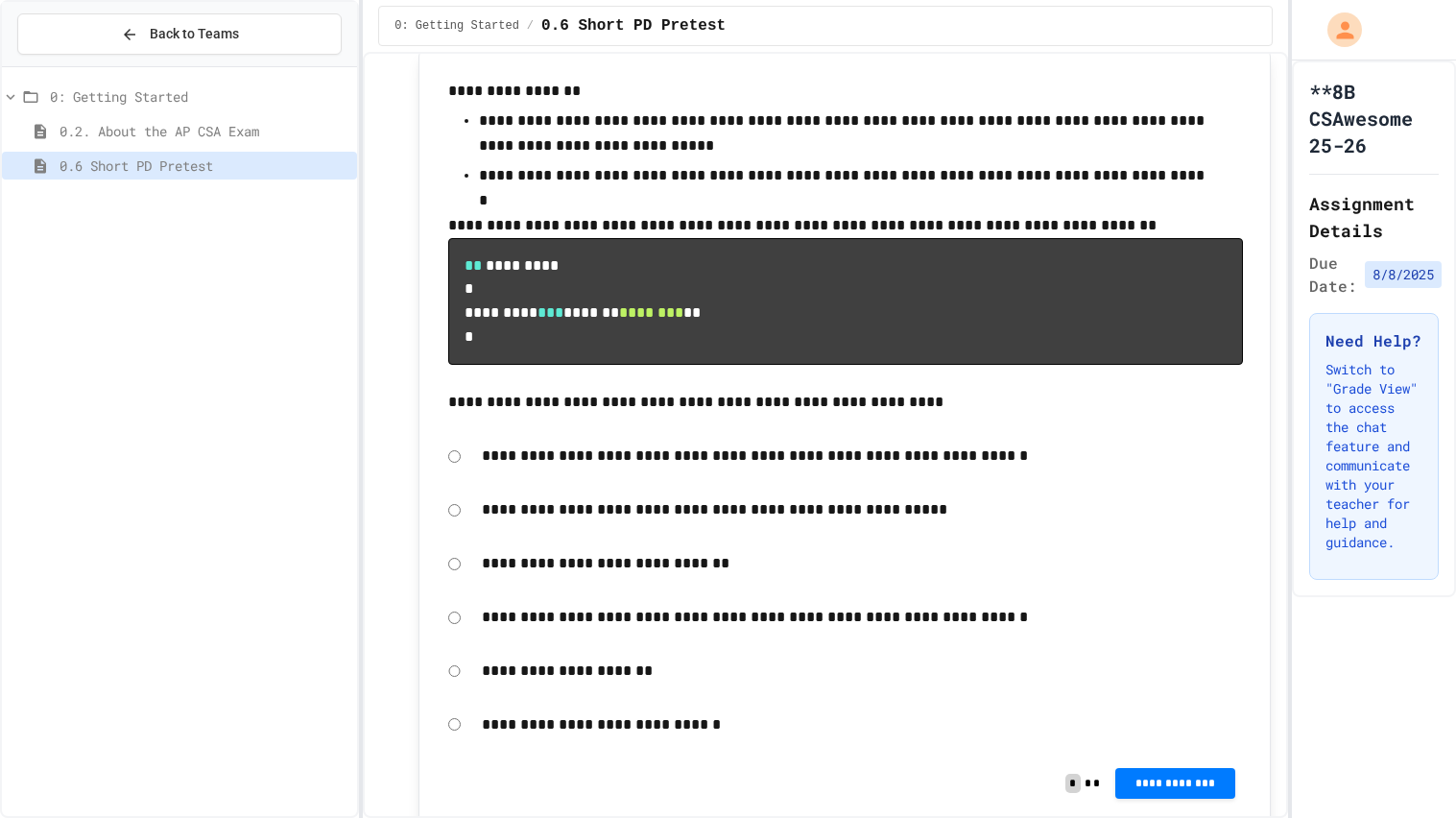 click on "**********" at bounding box center (1176, -41) 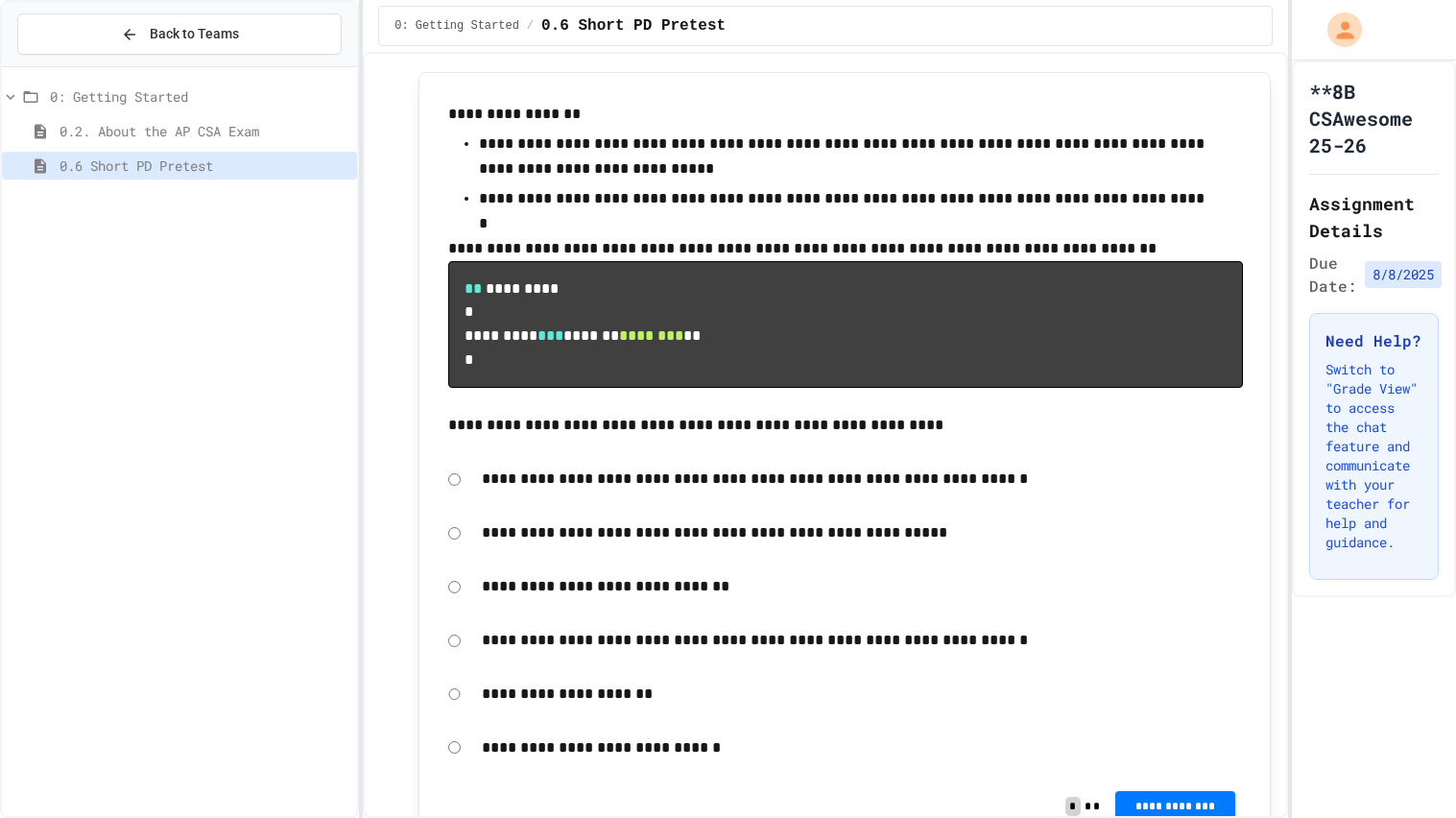 scroll, scrollTop: 4664, scrollLeft: 0, axis: vertical 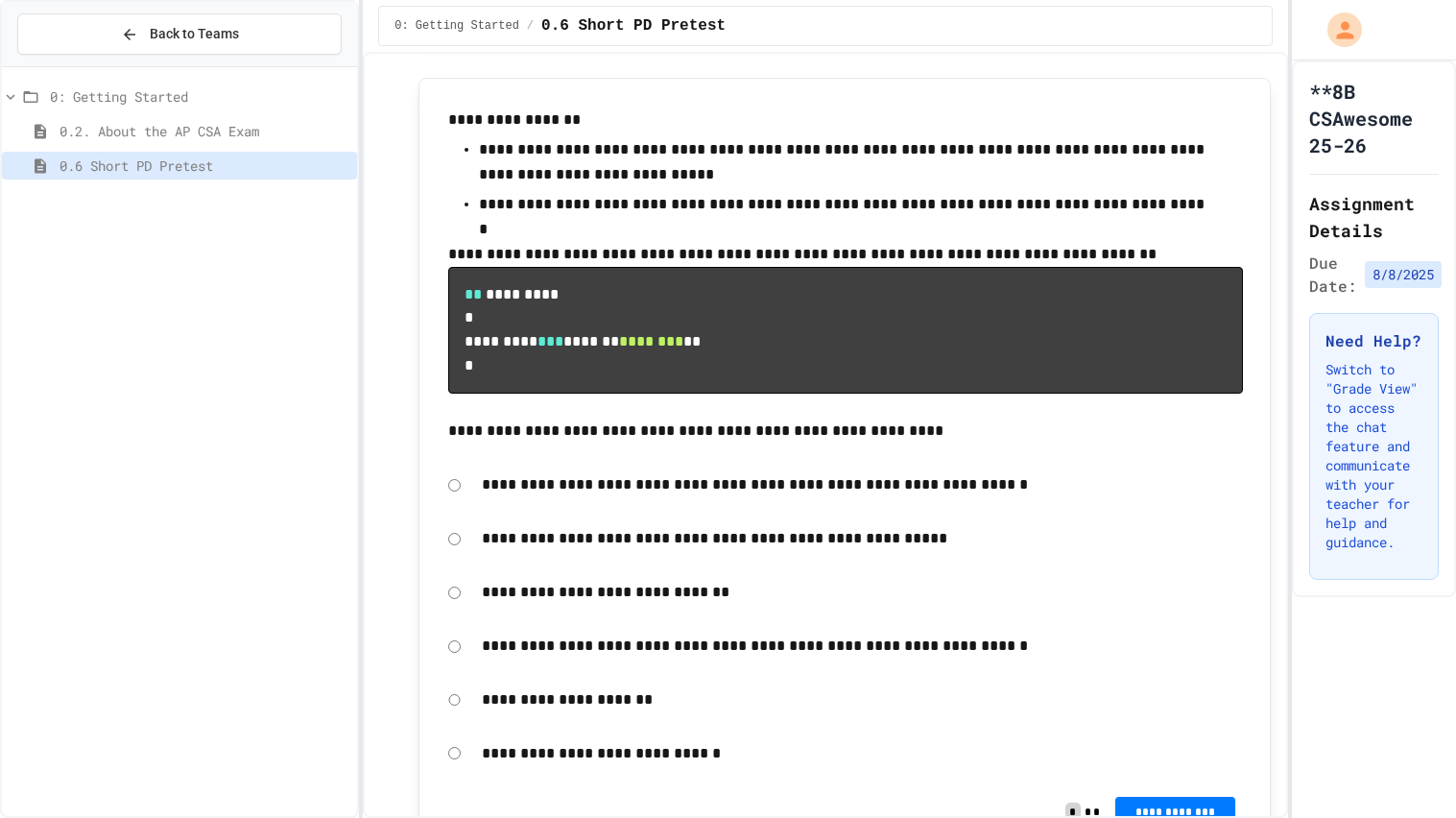 click on "**********" at bounding box center [1176, -12] 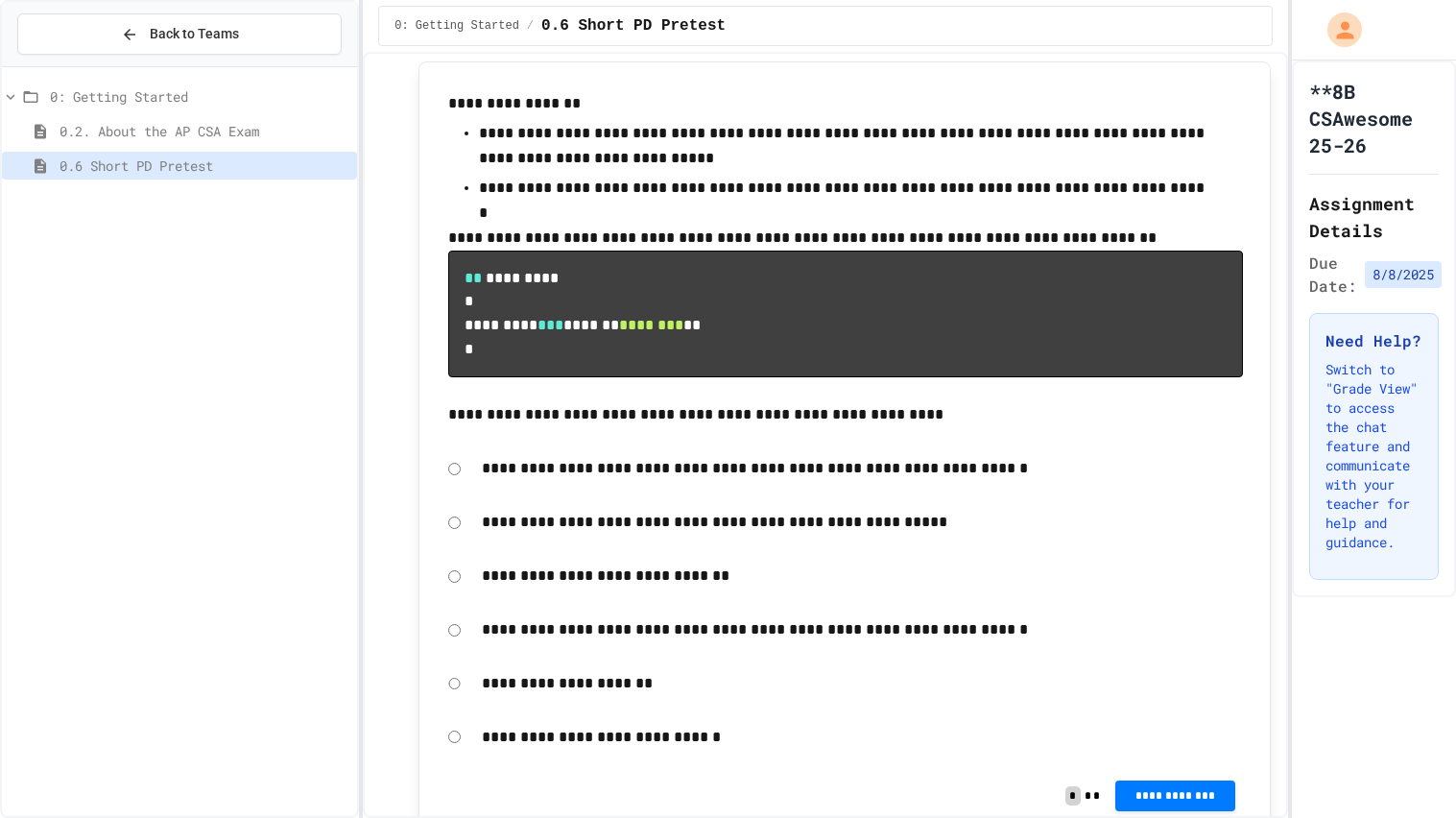 scroll, scrollTop: 4690, scrollLeft: 0, axis: vertical 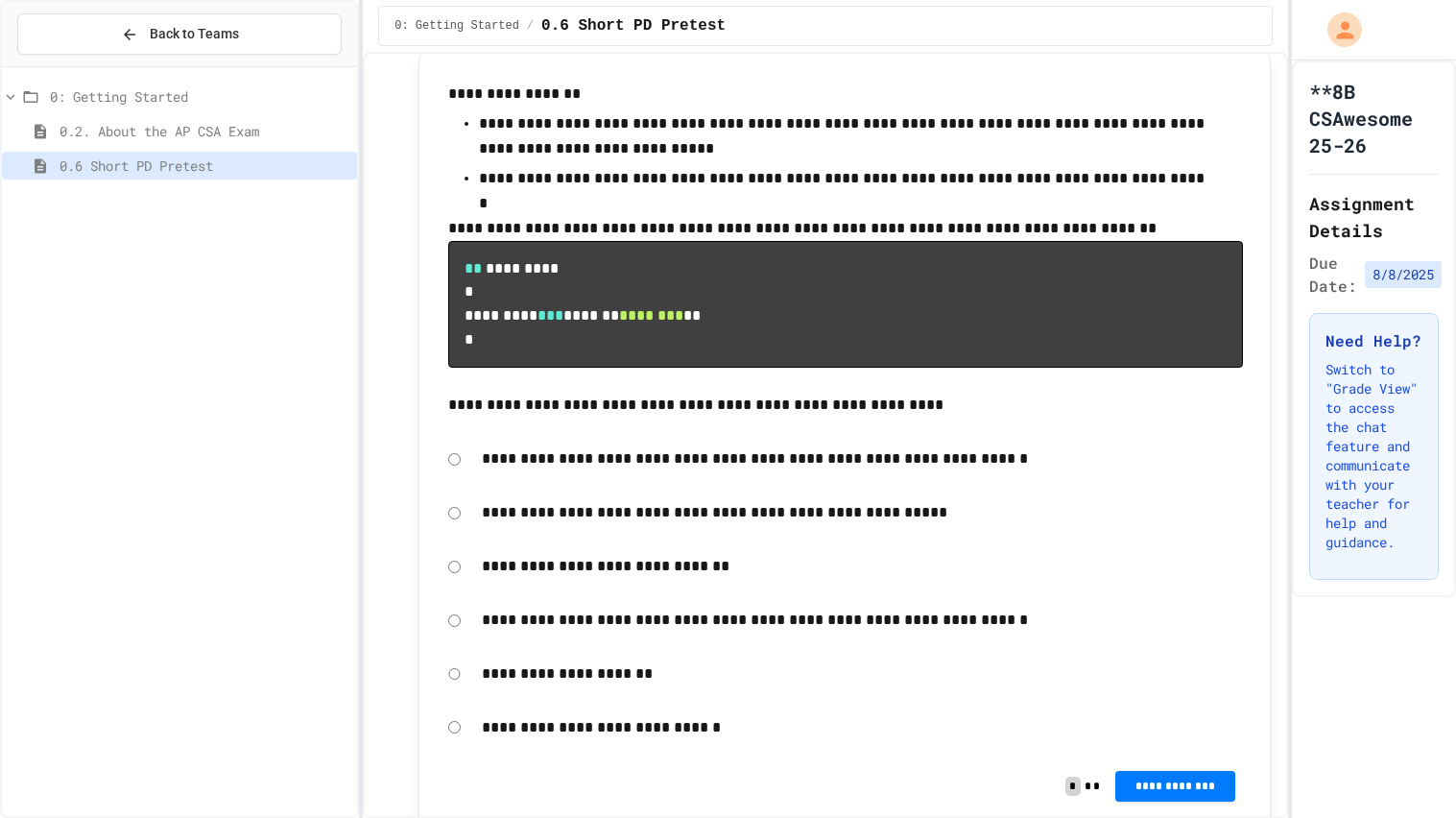 click on "**********" at bounding box center [1176, -38] 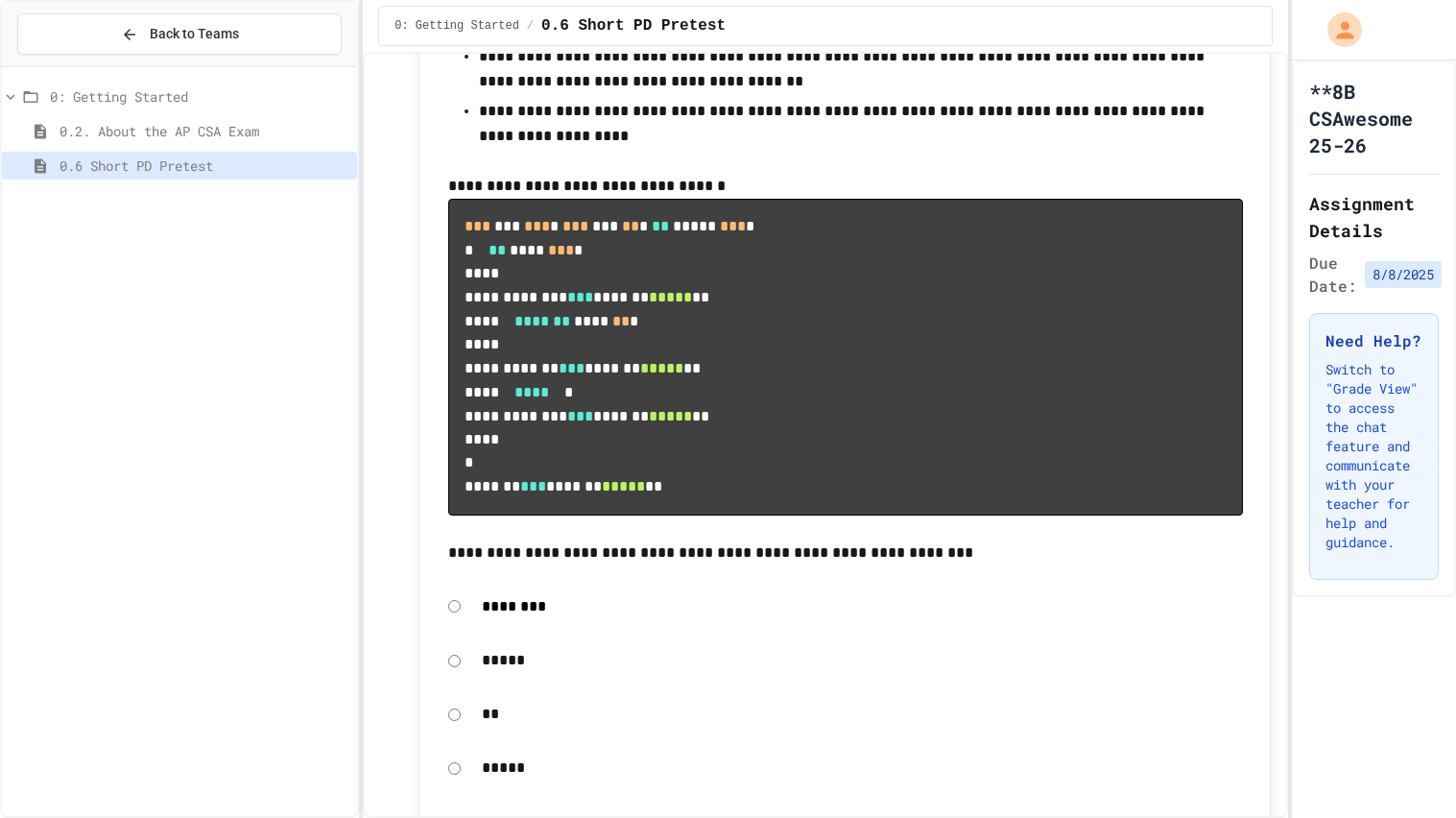scroll, scrollTop: 5583, scrollLeft: 0, axis: vertical 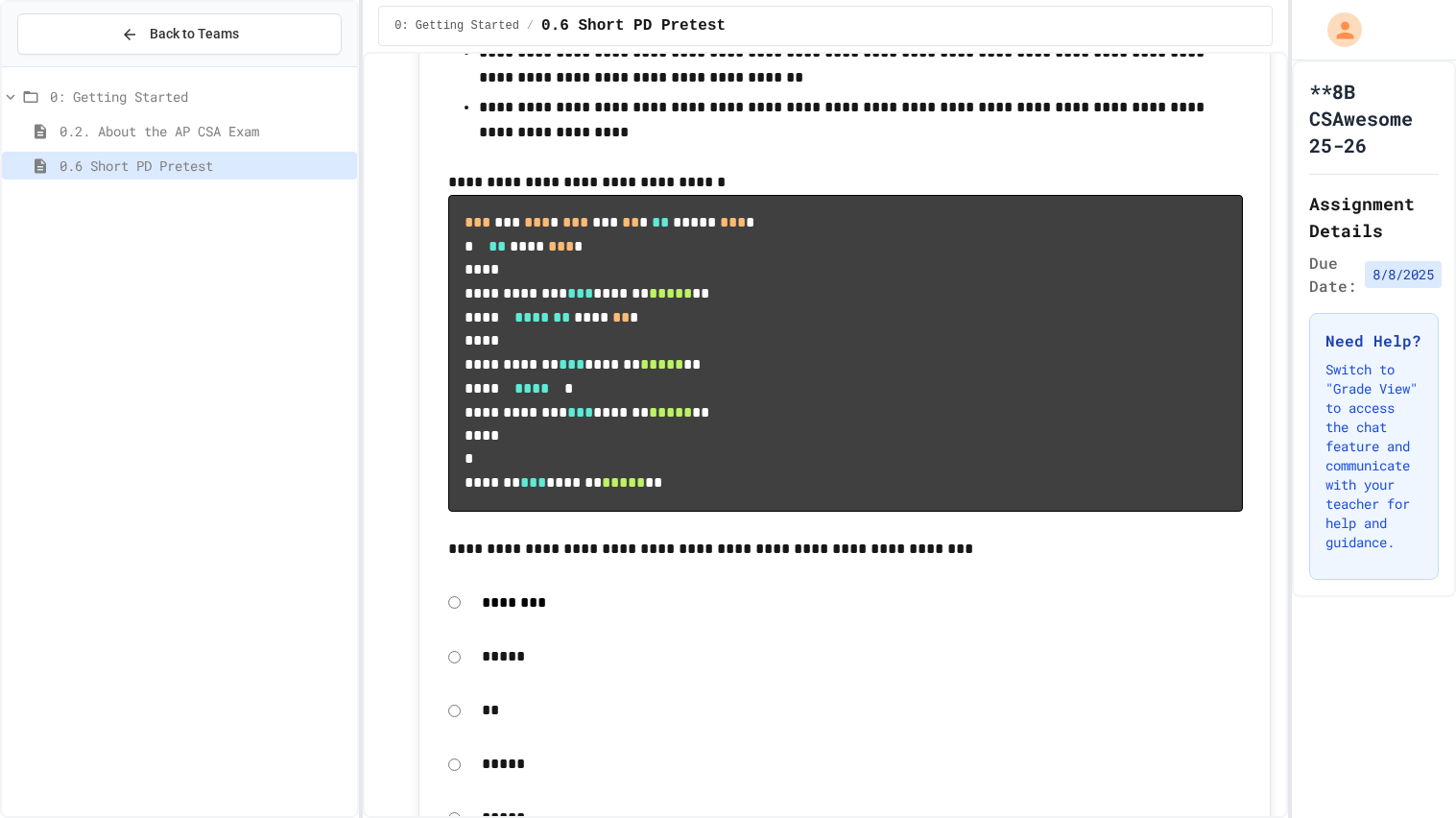 click on "**********" at bounding box center (1176, -108) 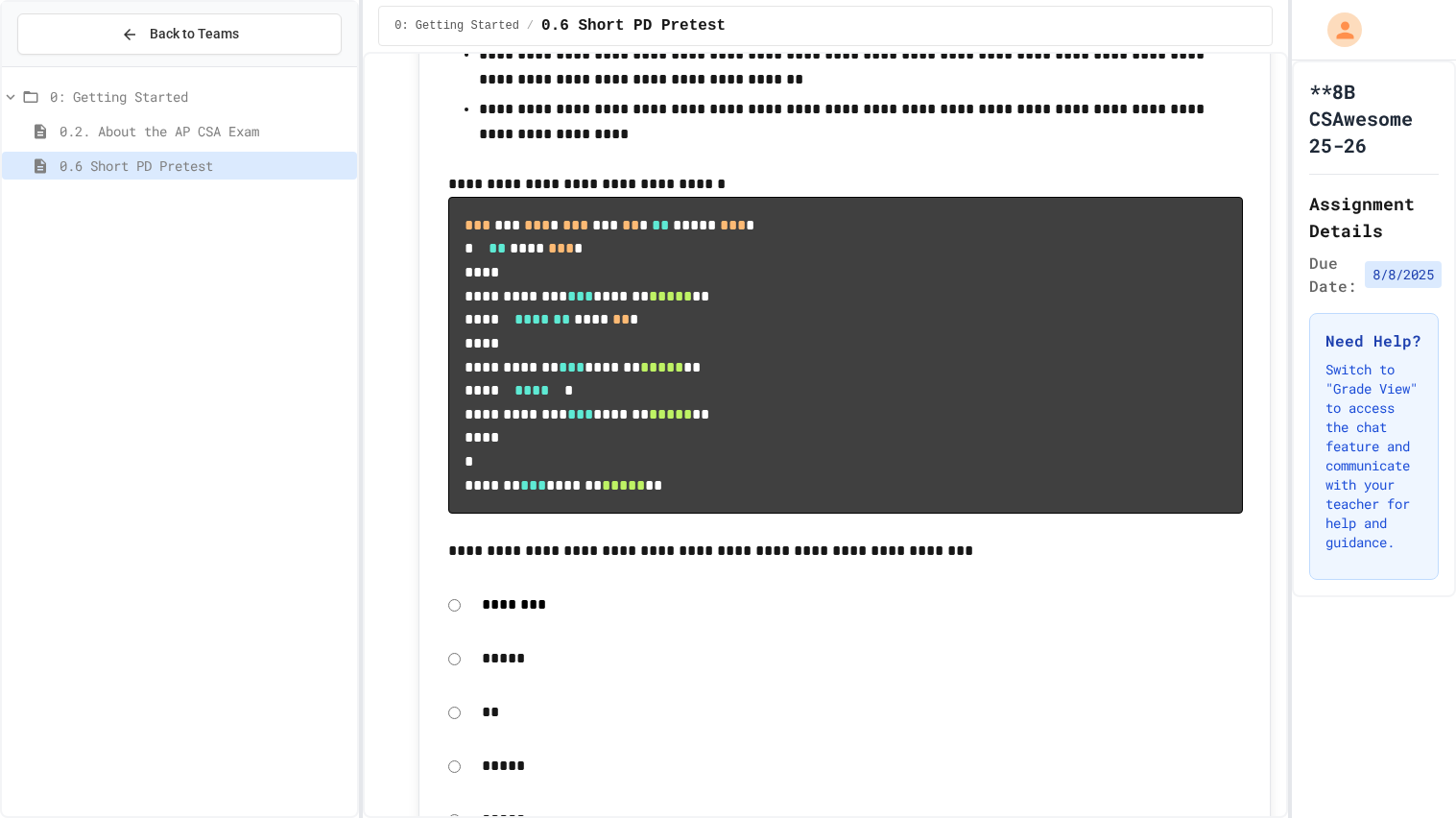 click 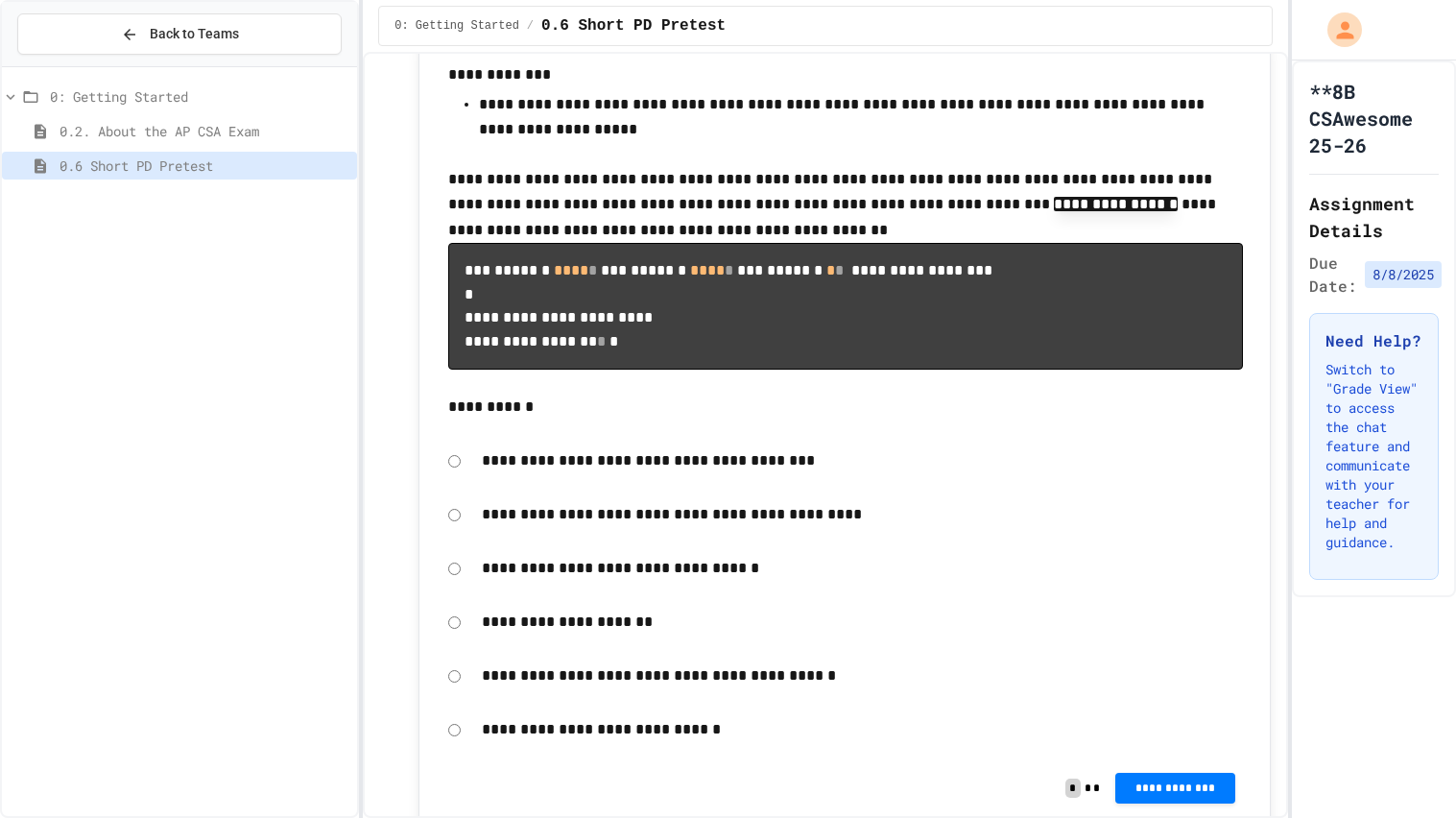 scroll, scrollTop: 6666, scrollLeft: 0, axis: vertical 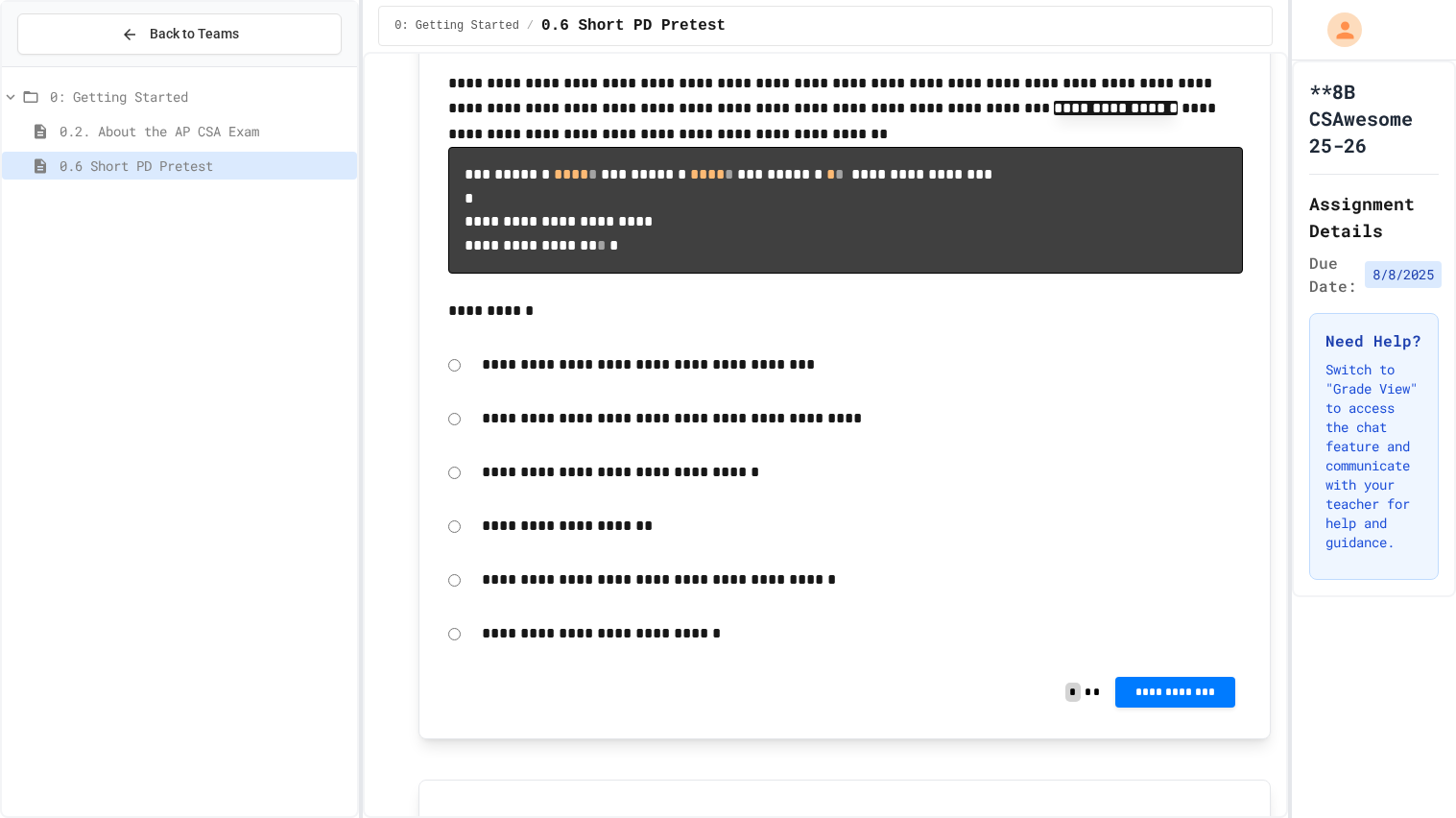 click on "**********" at bounding box center [1176, -152] 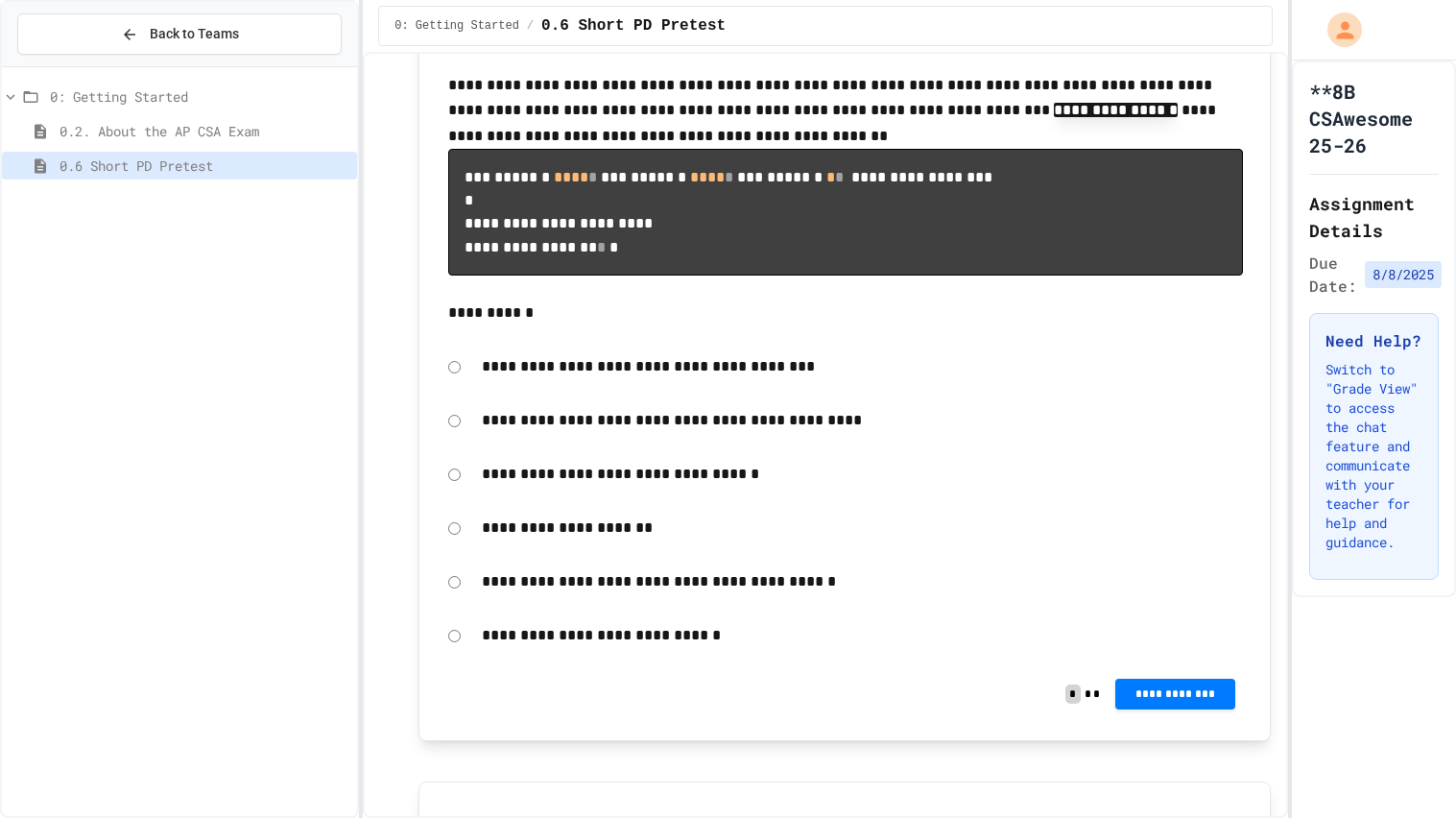 click 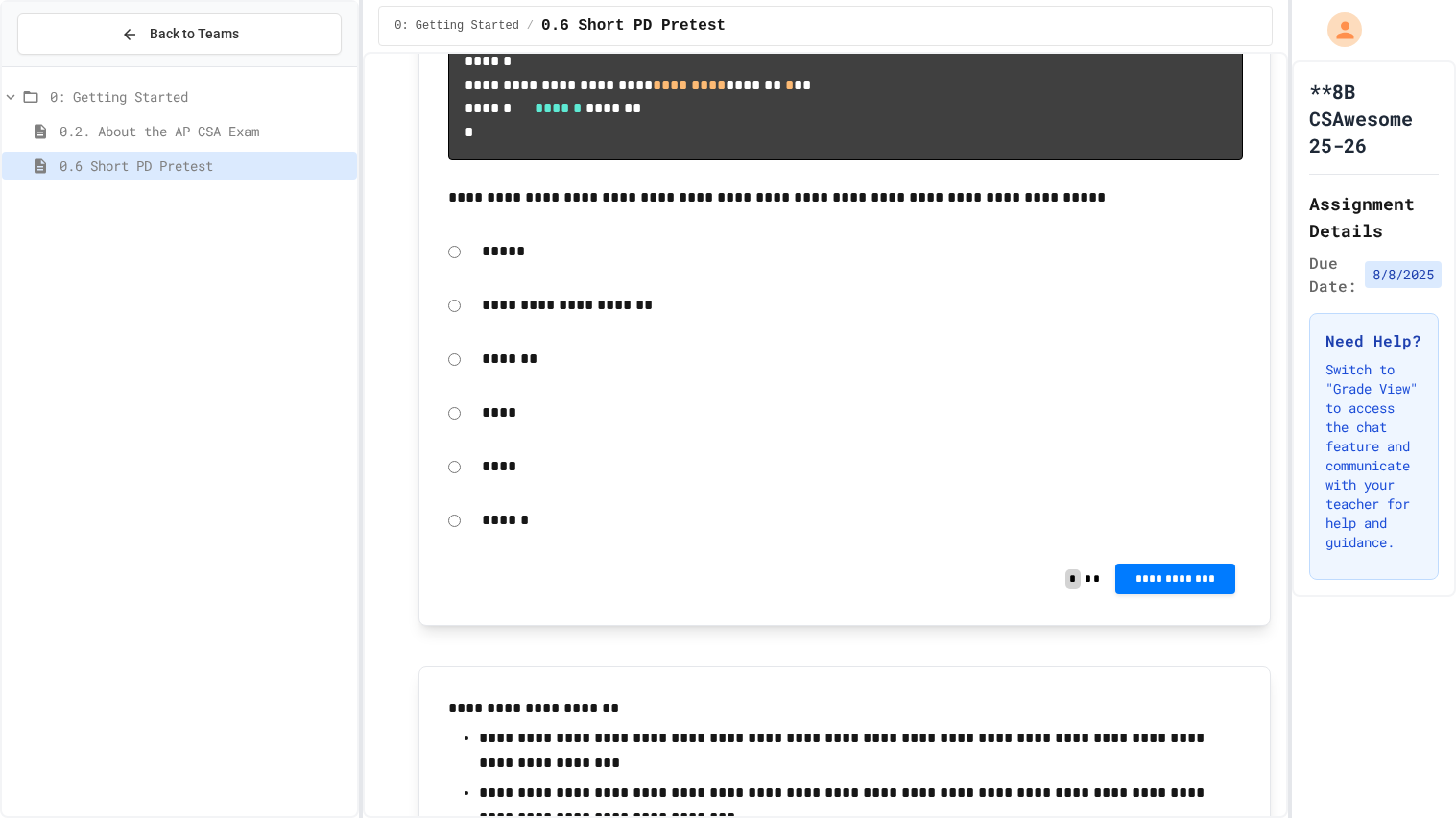 scroll, scrollTop: 7624, scrollLeft: 0, axis: vertical 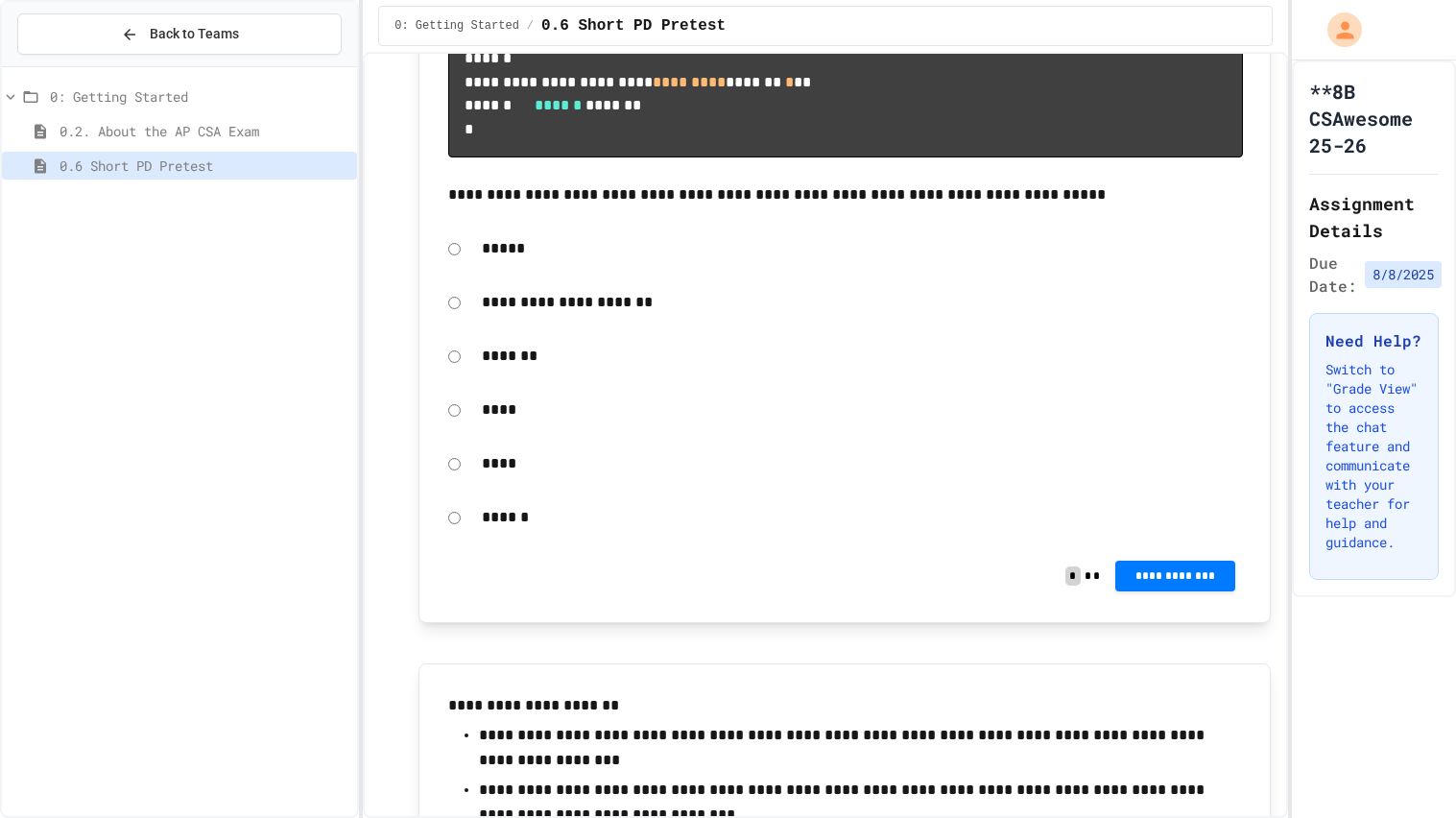 click on "**********" at bounding box center [862, -484] 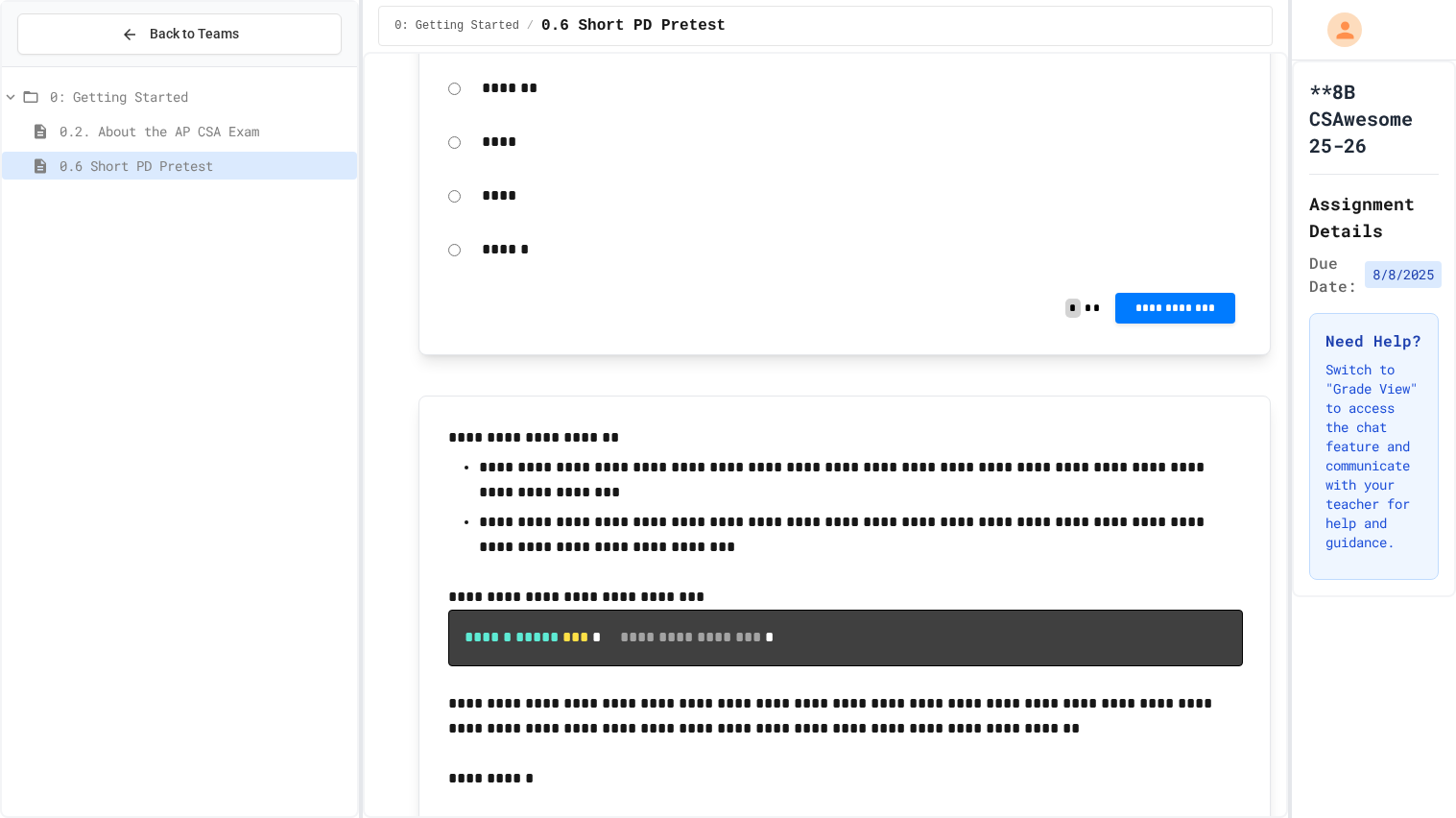 click on "**********" at bounding box center (1176, -534) 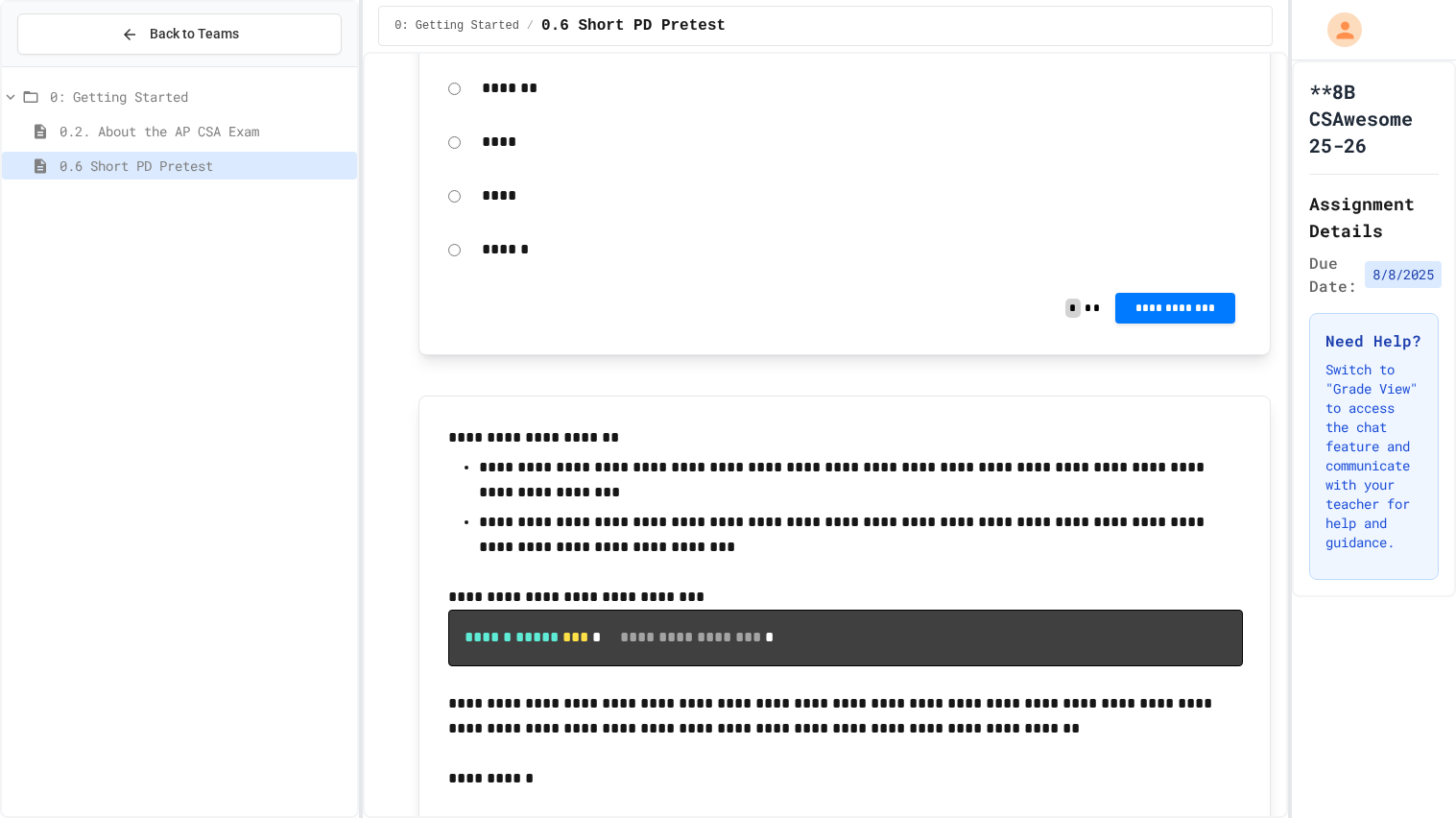 scroll, scrollTop: 7891, scrollLeft: 0, axis: vertical 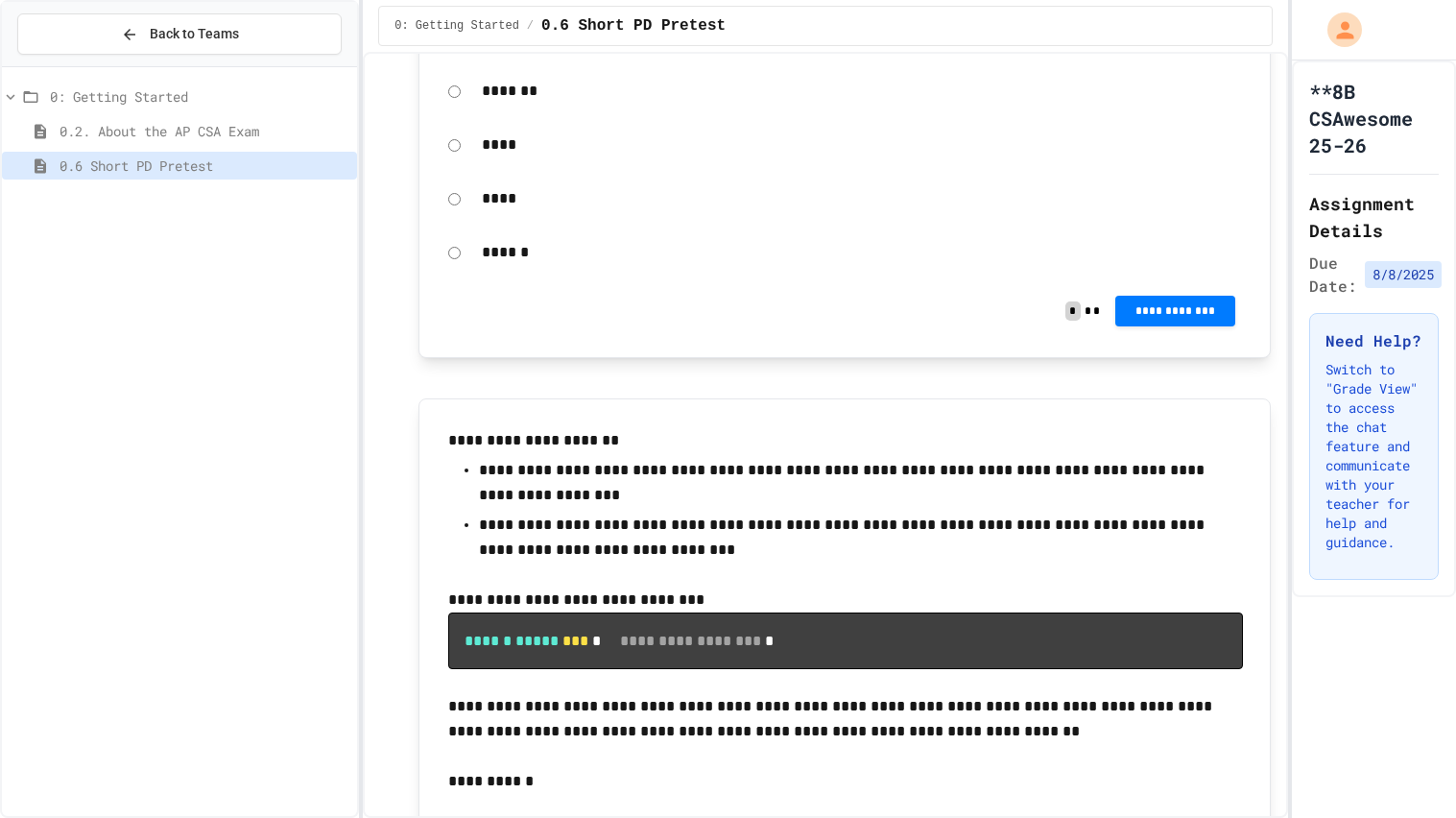 click 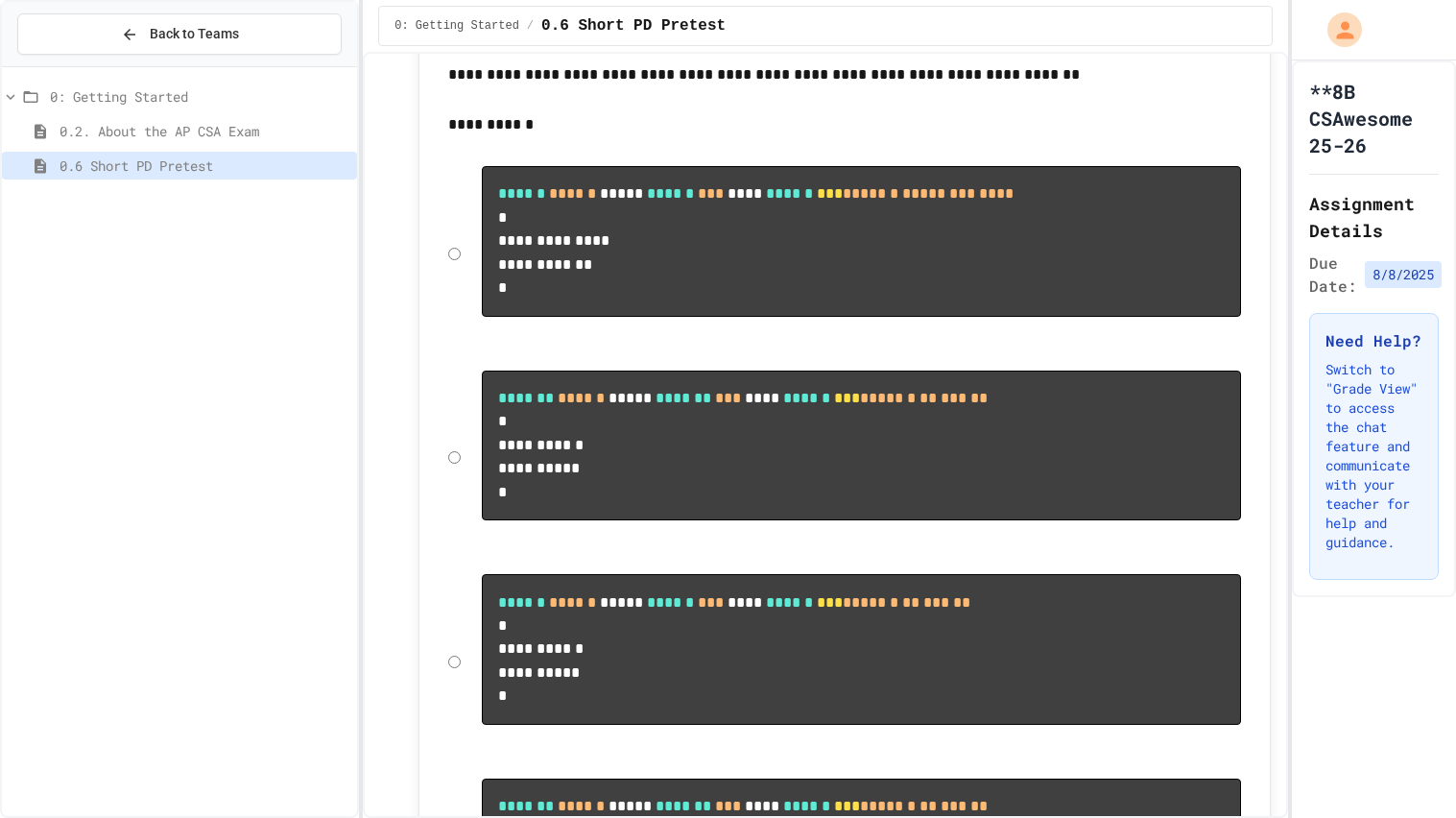 scroll, scrollTop: 8549, scrollLeft: 0, axis: vertical 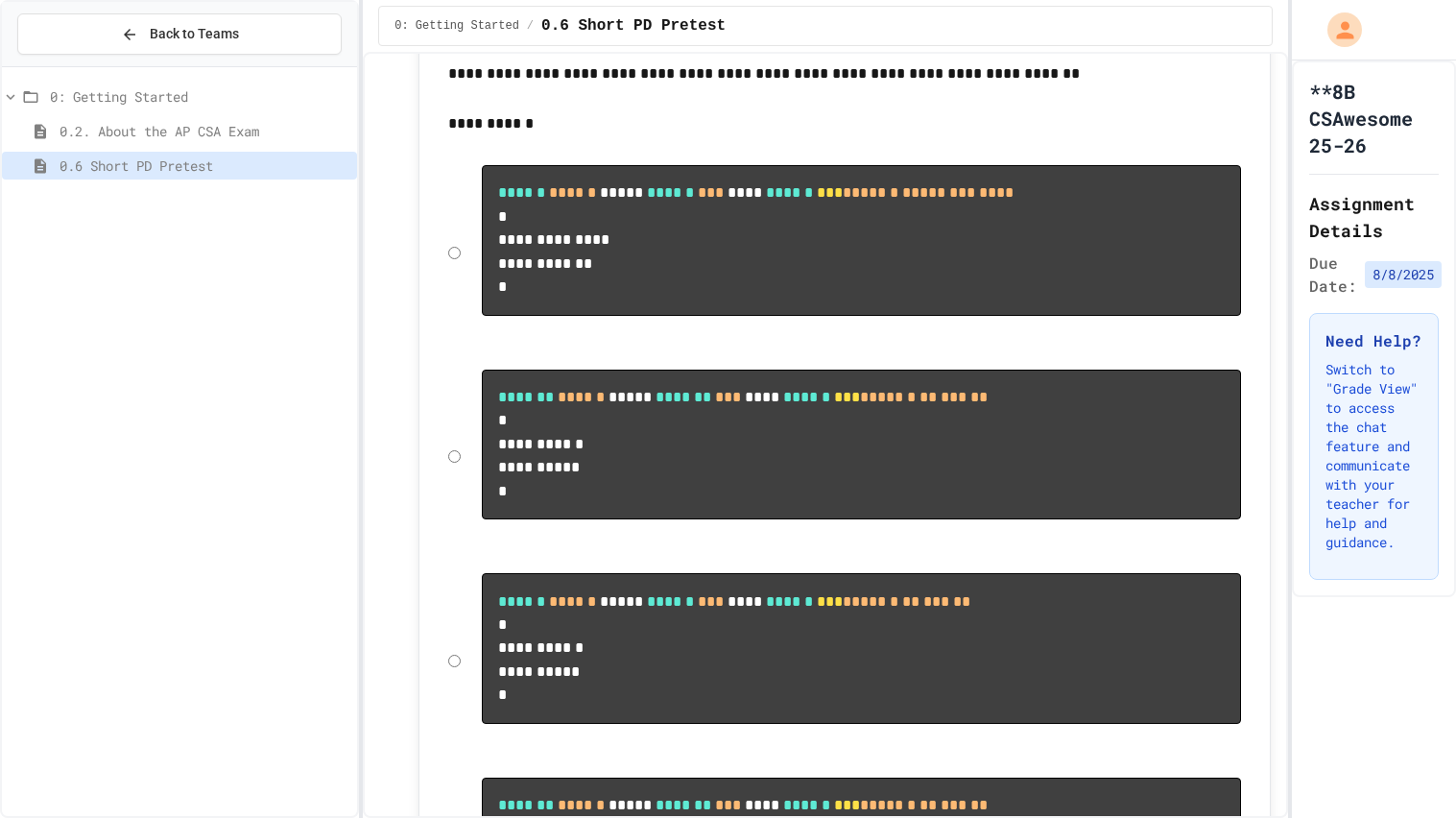 click on "*******" at bounding box center (862, -566) 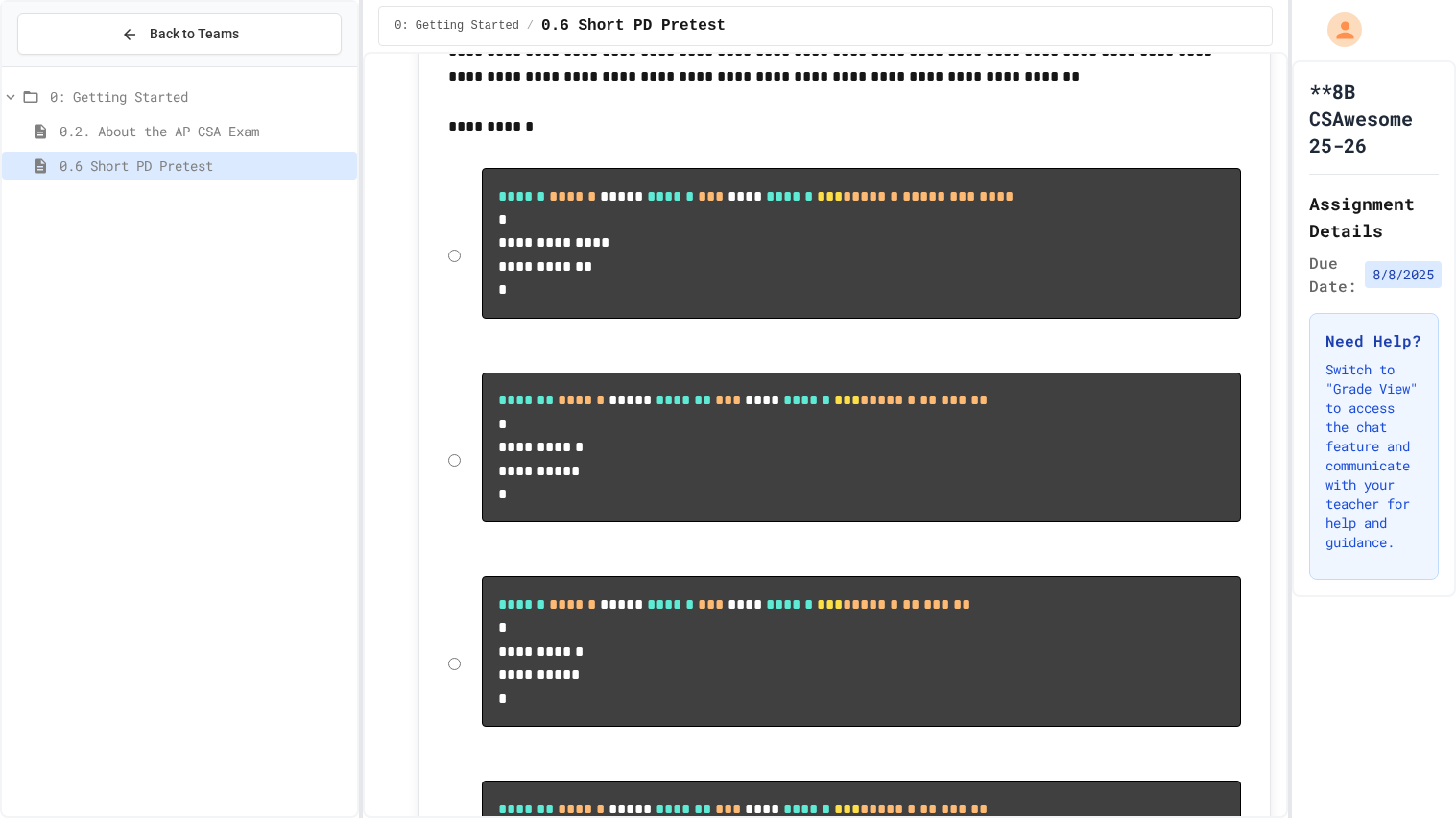 click 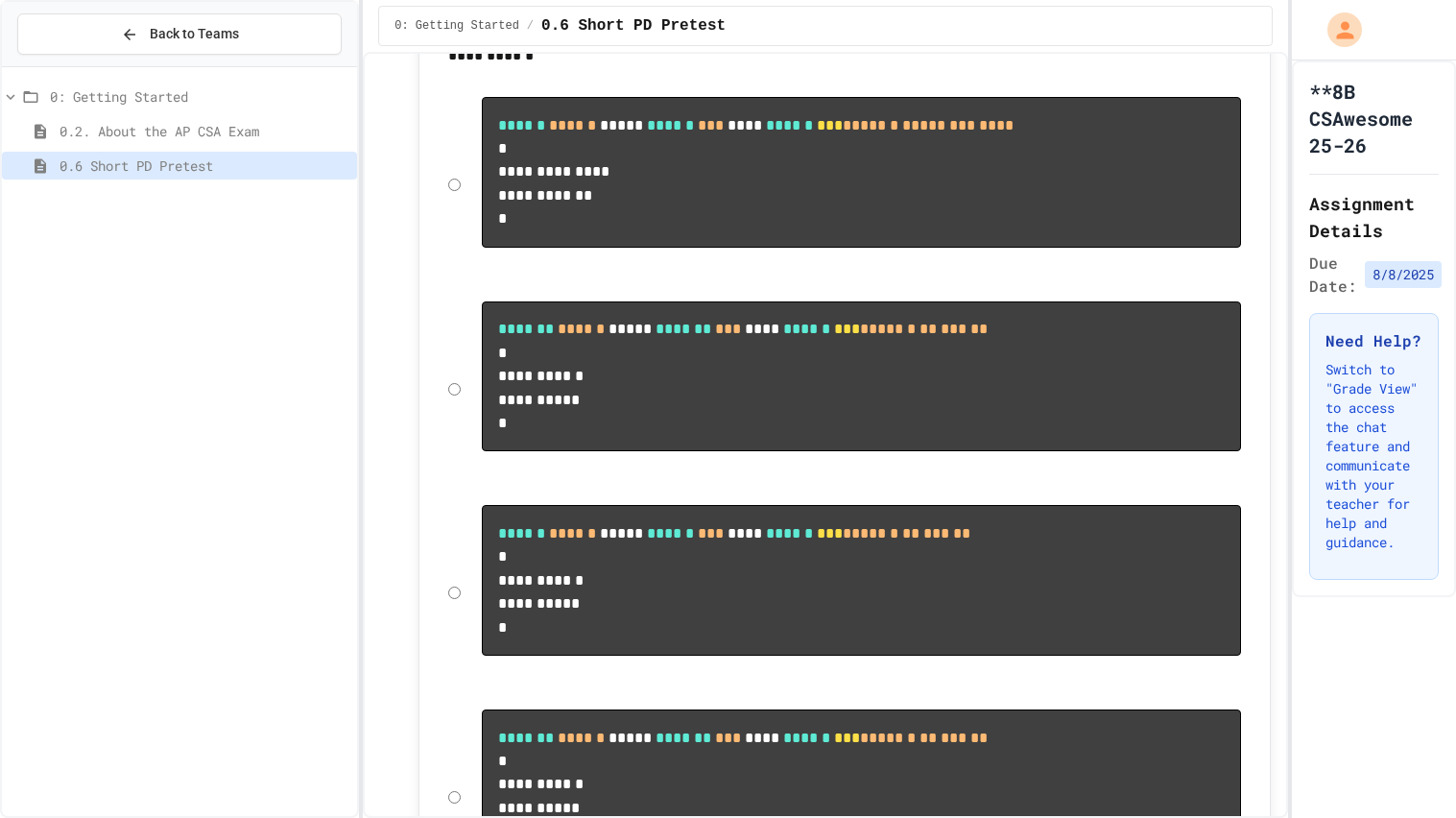scroll, scrollTop: 8566, scrollLeft: 0, axis: vertical 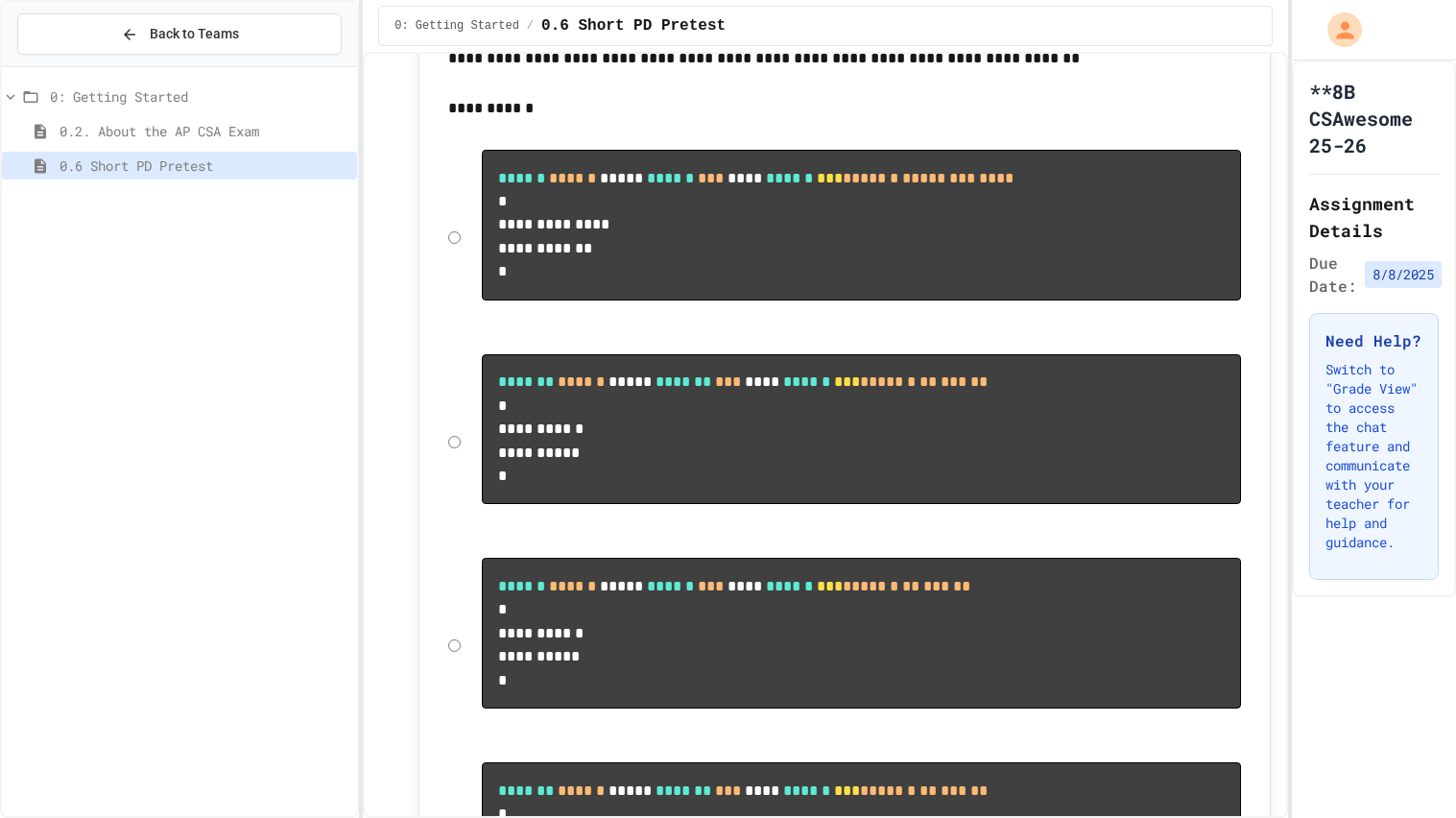 click on "******" at bounding box center [862, -422] 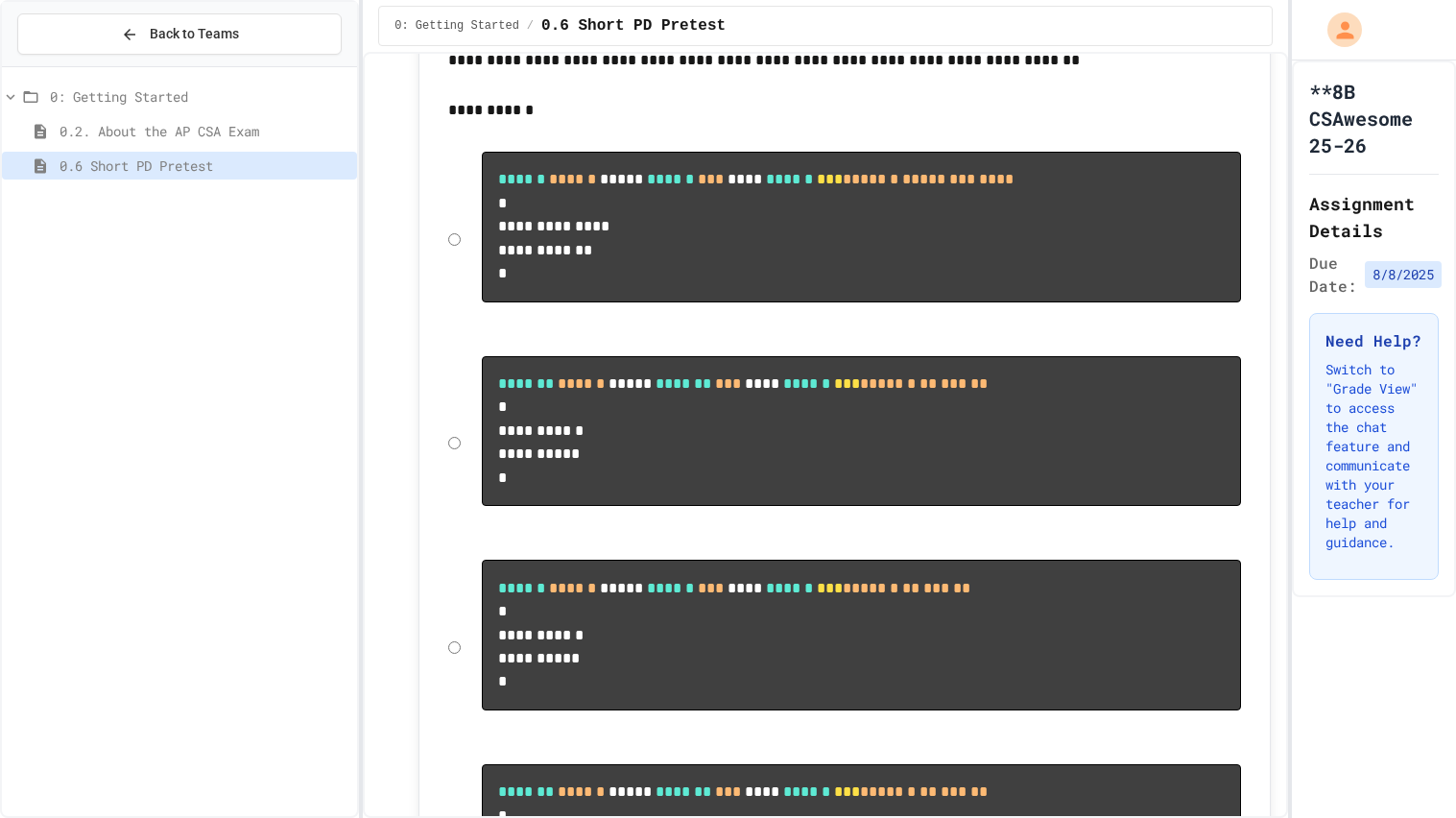 scroll, scrollTop: 8564, scrollLeft: 0, axis: vertical 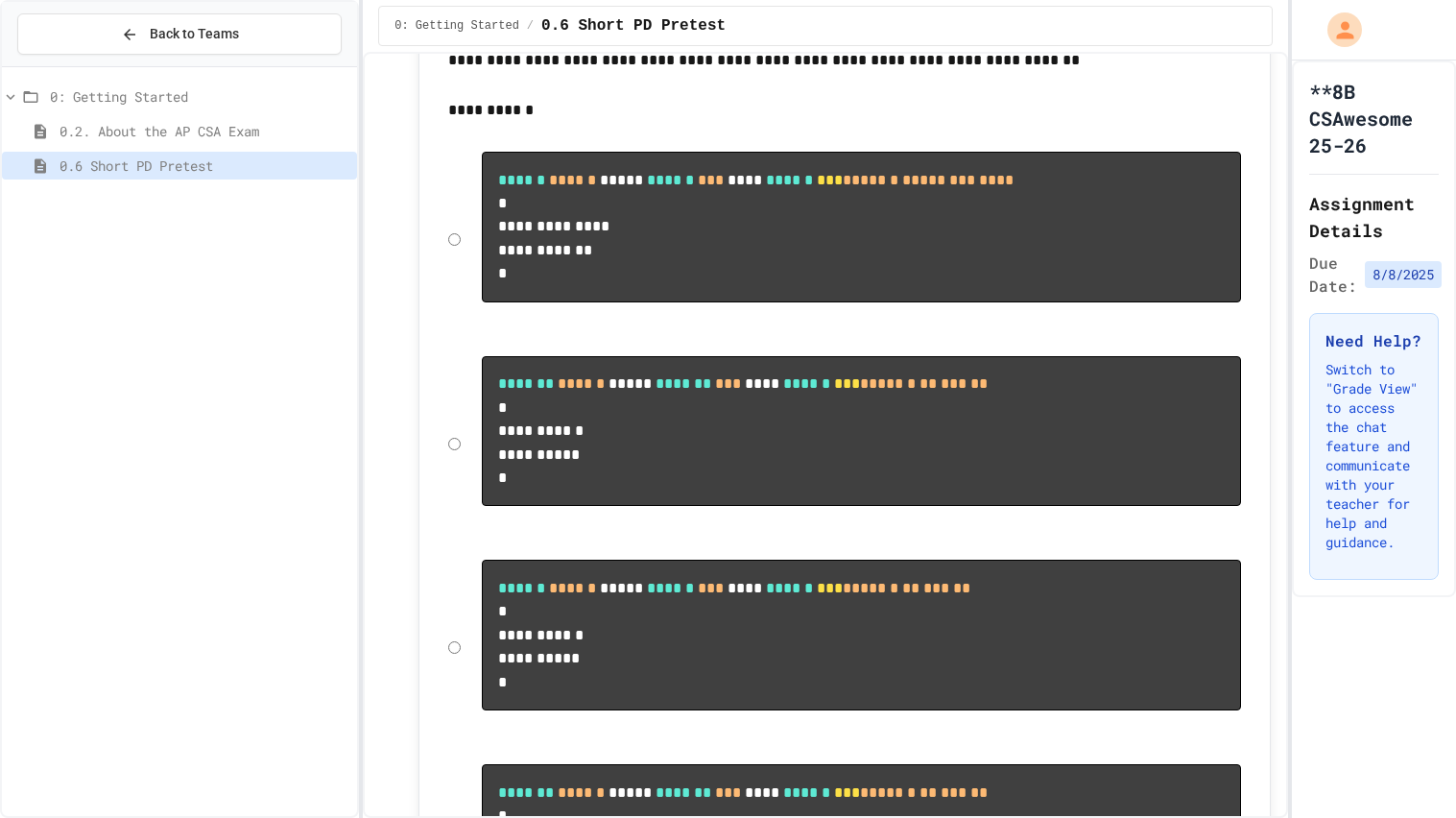 click 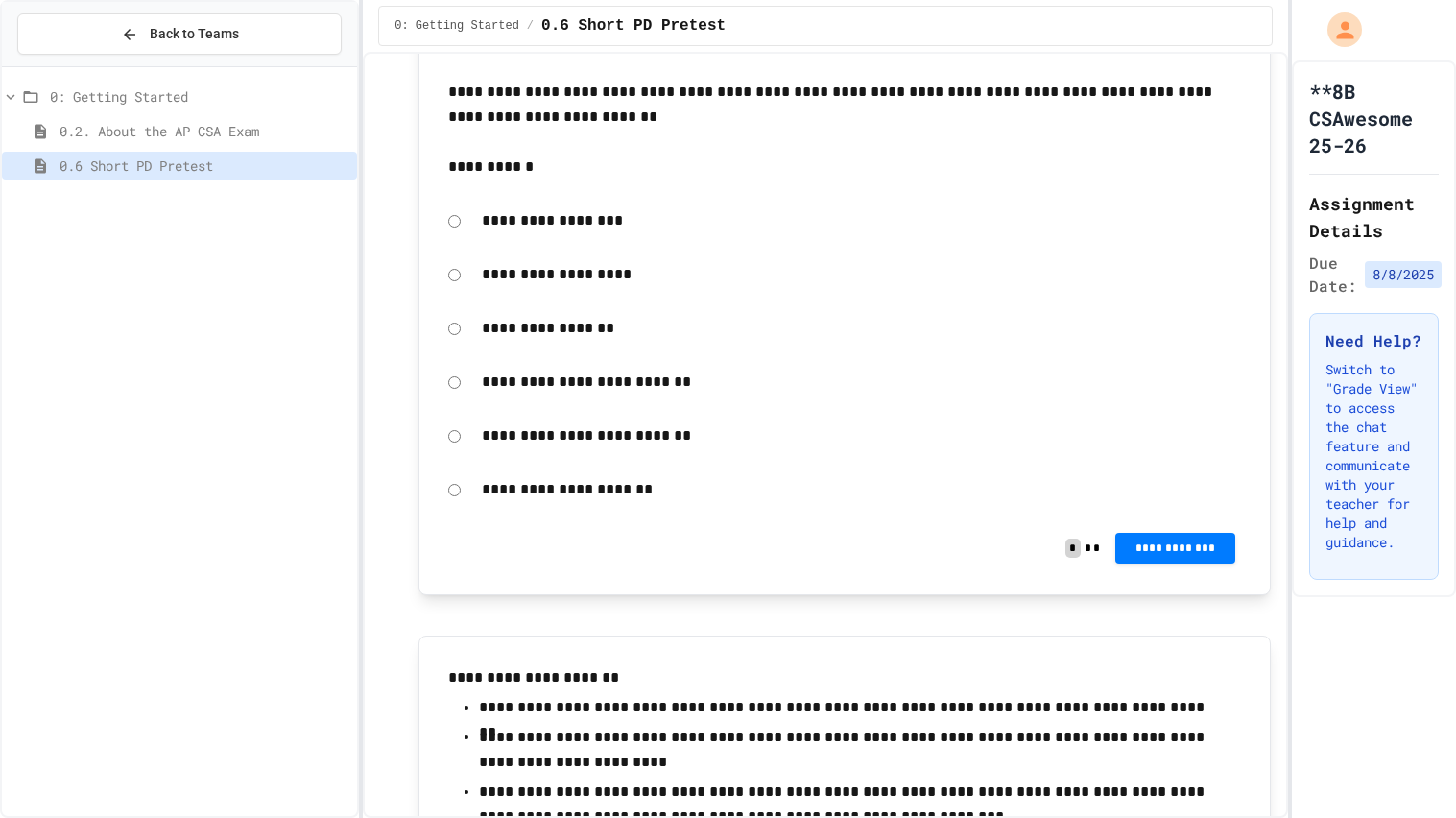 scroll, scrollTop: 10016, scrollLeft: 0, axis: vertical 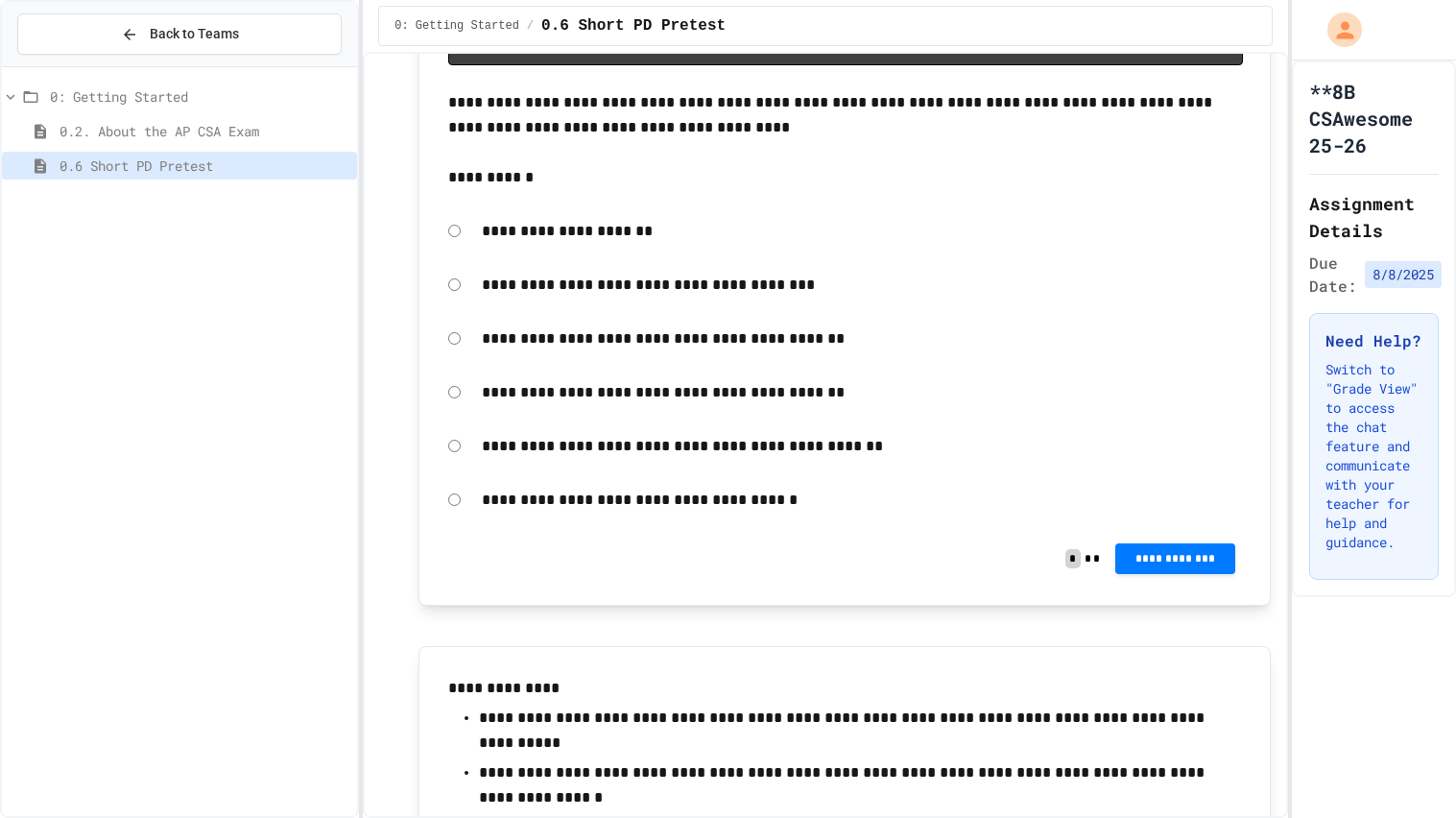 click on "**********" at bounding box center (1176, -1062) 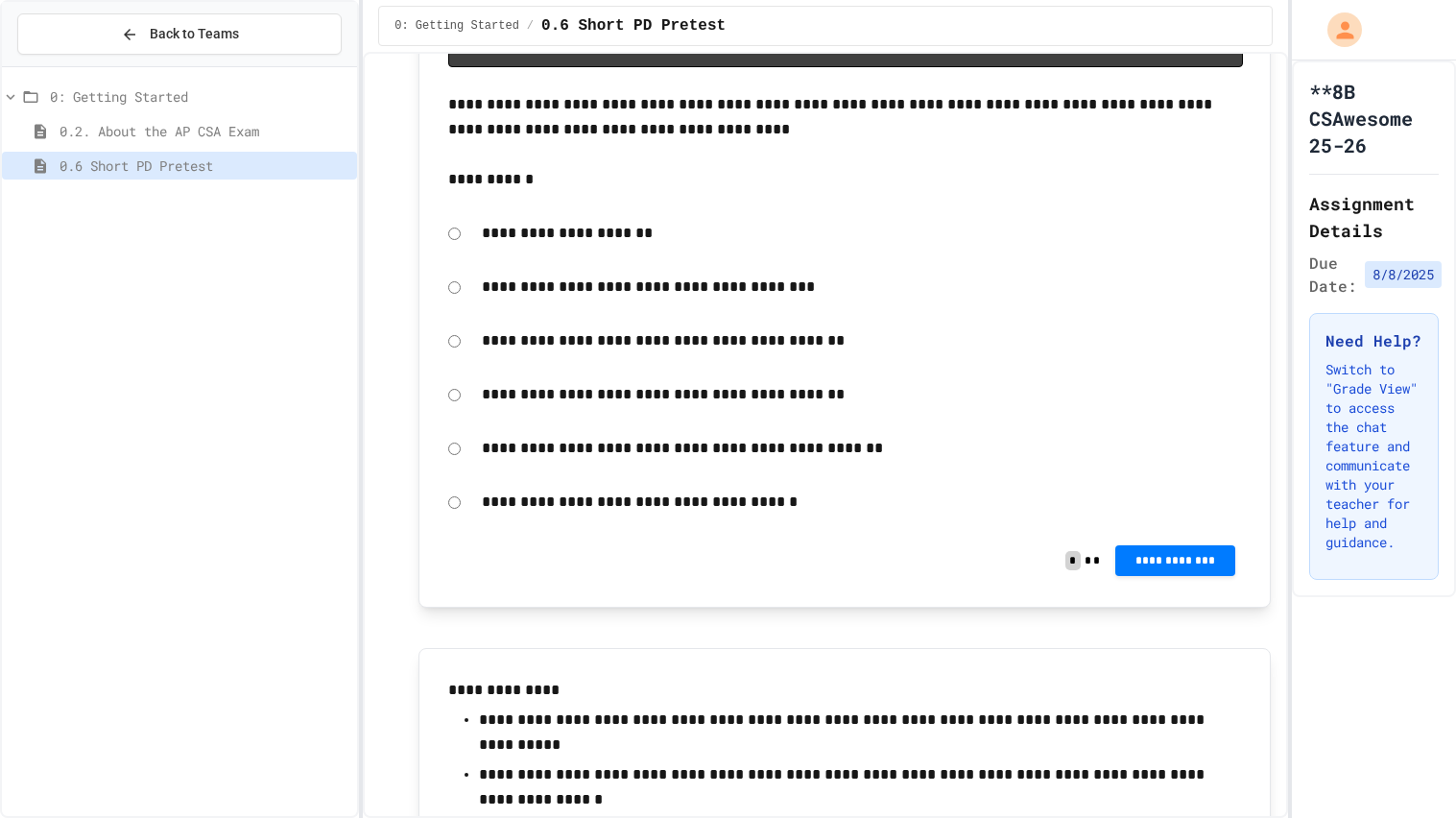 click 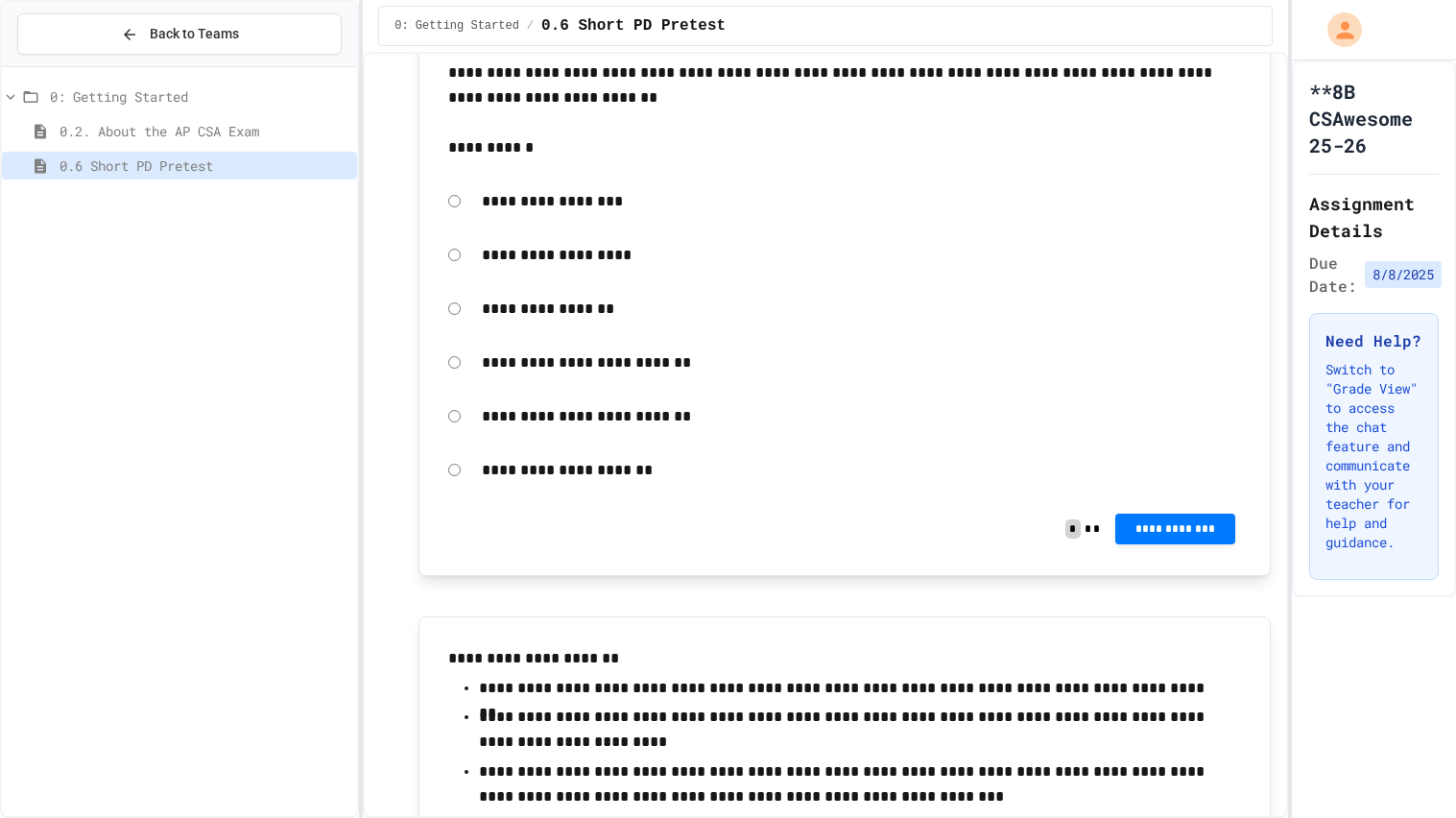 scroll, scrollTop: 9980, scrollLeft: 0, axis: vertical 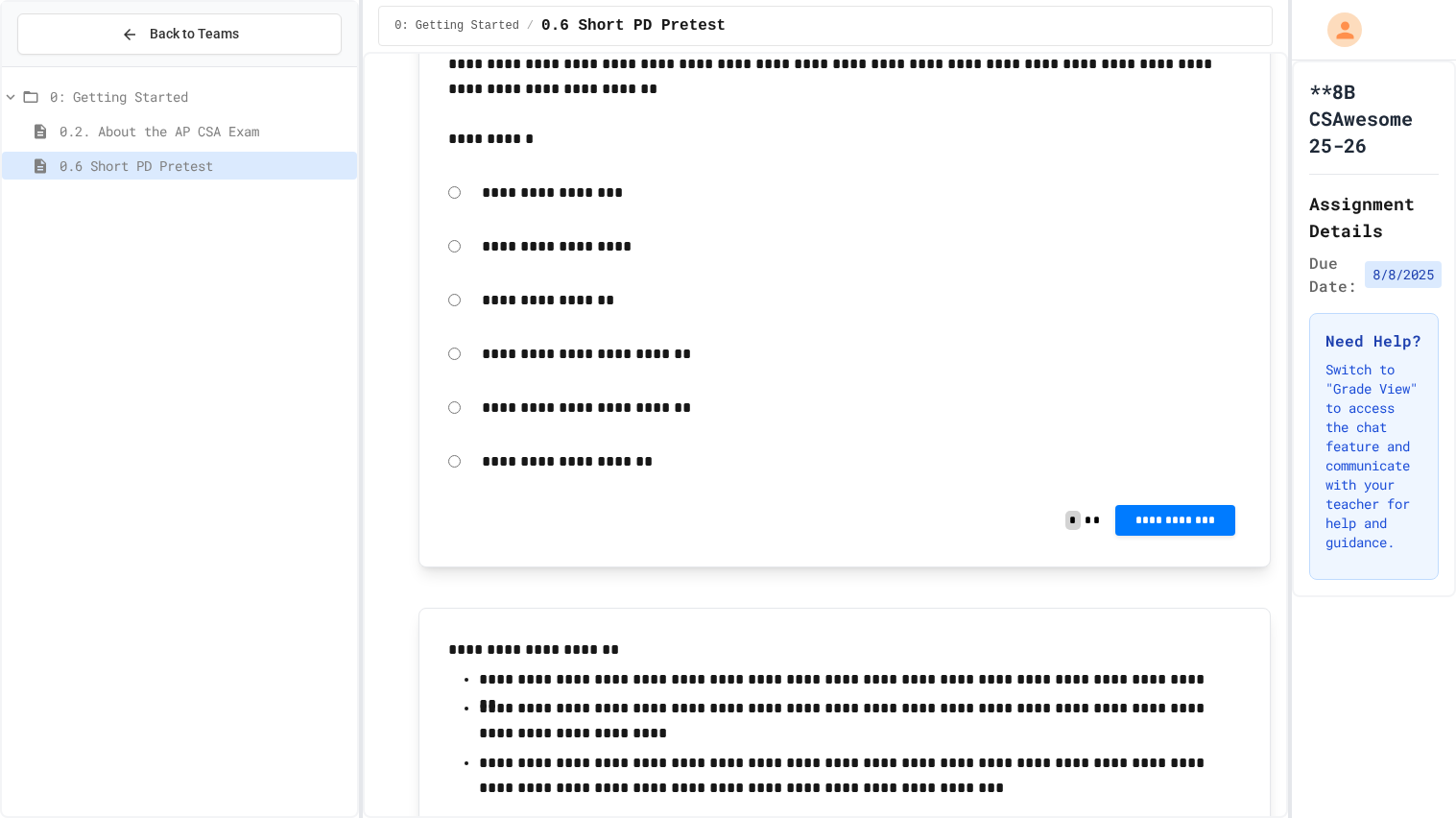 click on "**********" at bounding box center [861, -985] 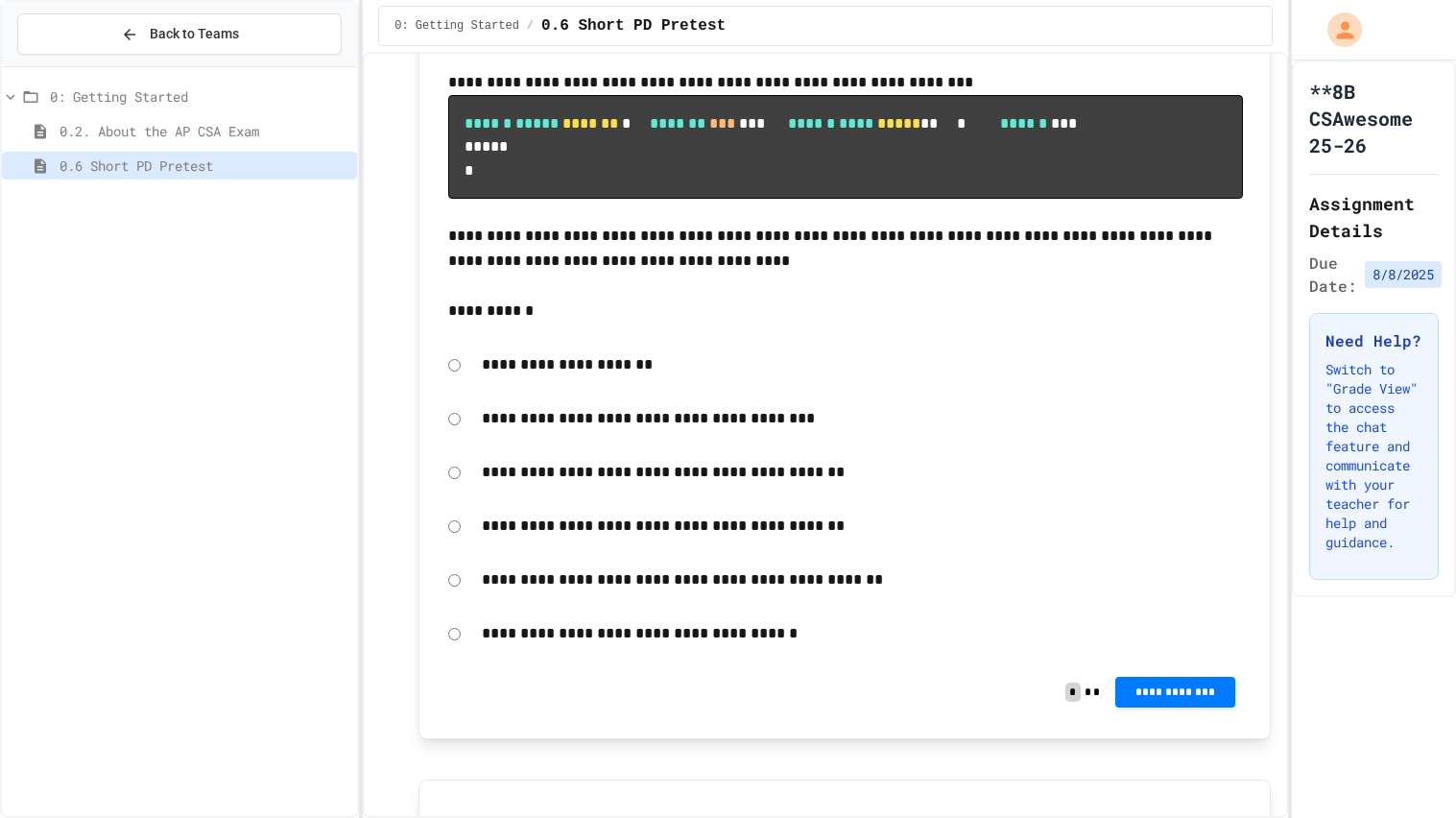 scroll, scrollTop: 10768, scrollLeft: 0, axis: vertical 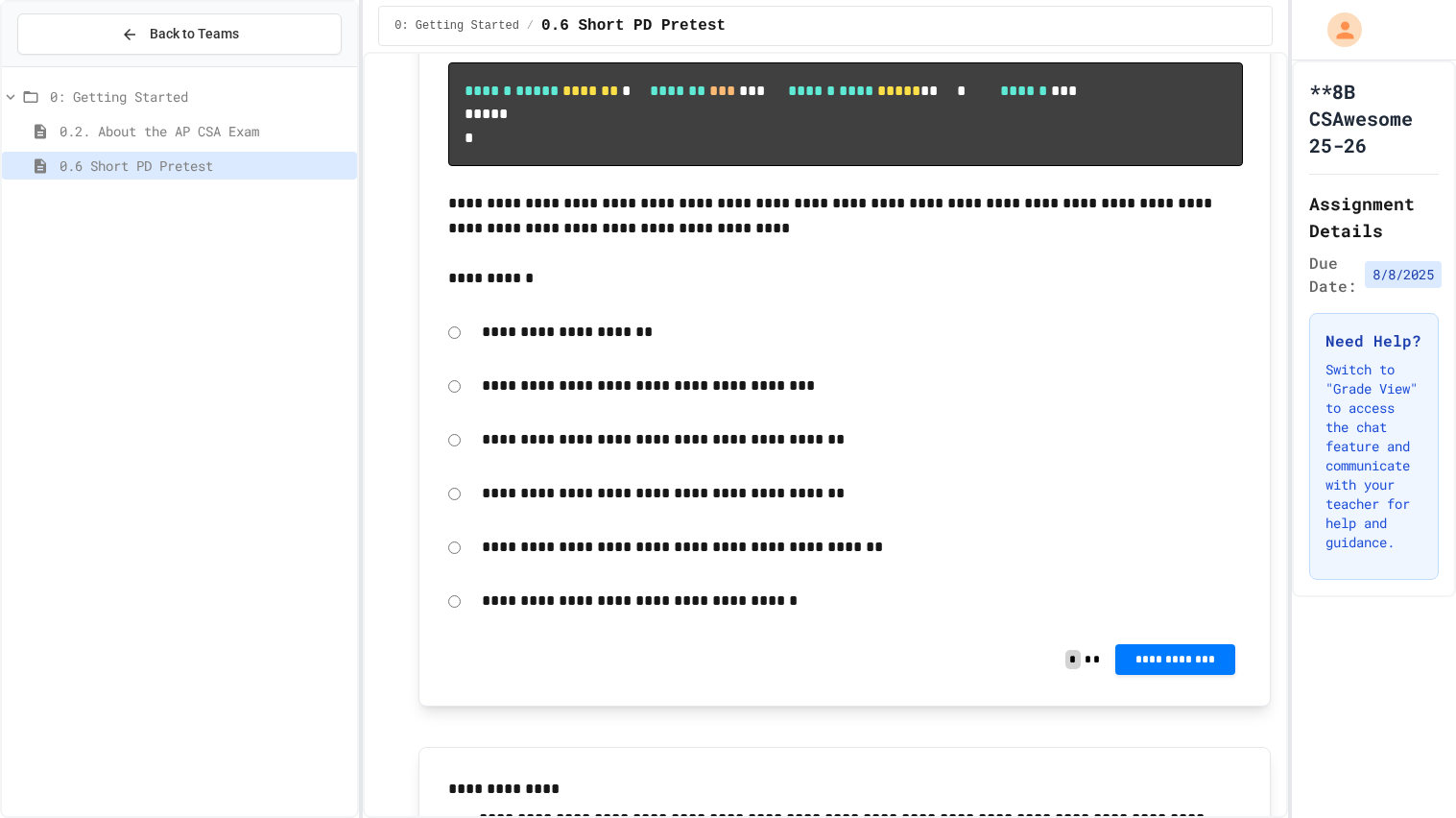 click on "**********" at bounding box center (1176, -961) 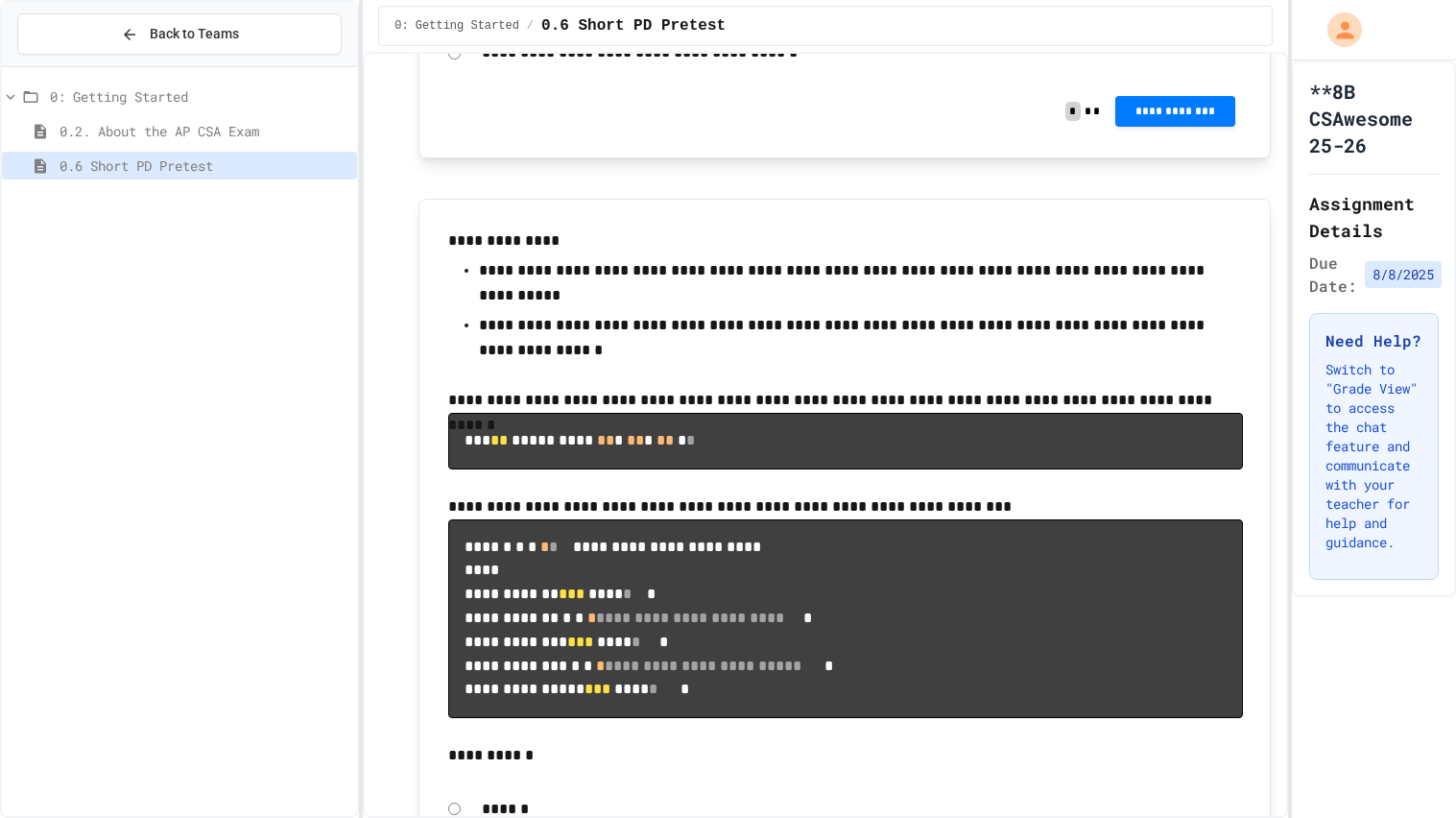 scroll, scrollTop: 11313, scrollLeft: 0, axis: vertical 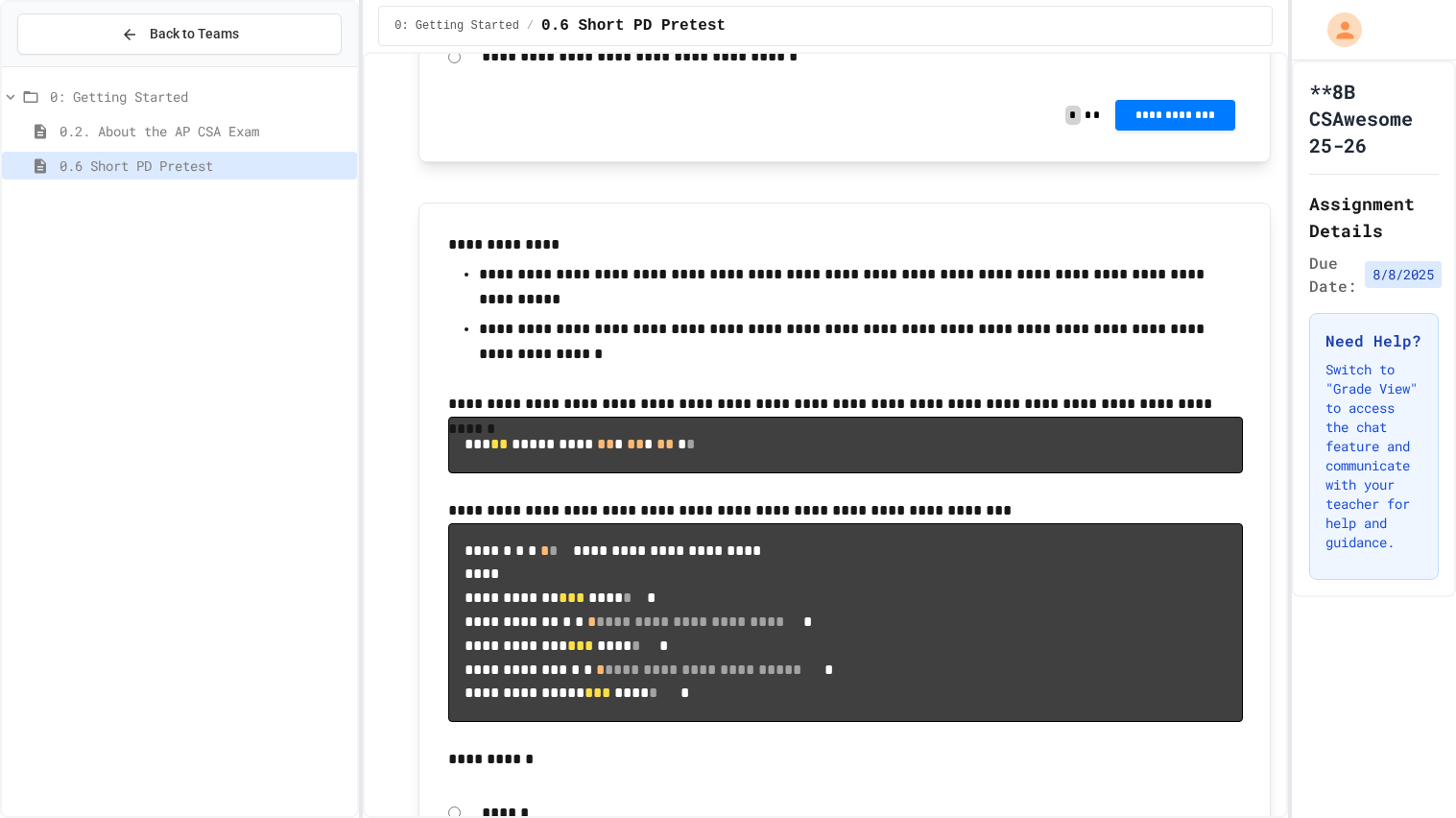 click on "**********" at bounding box center [862, -925] 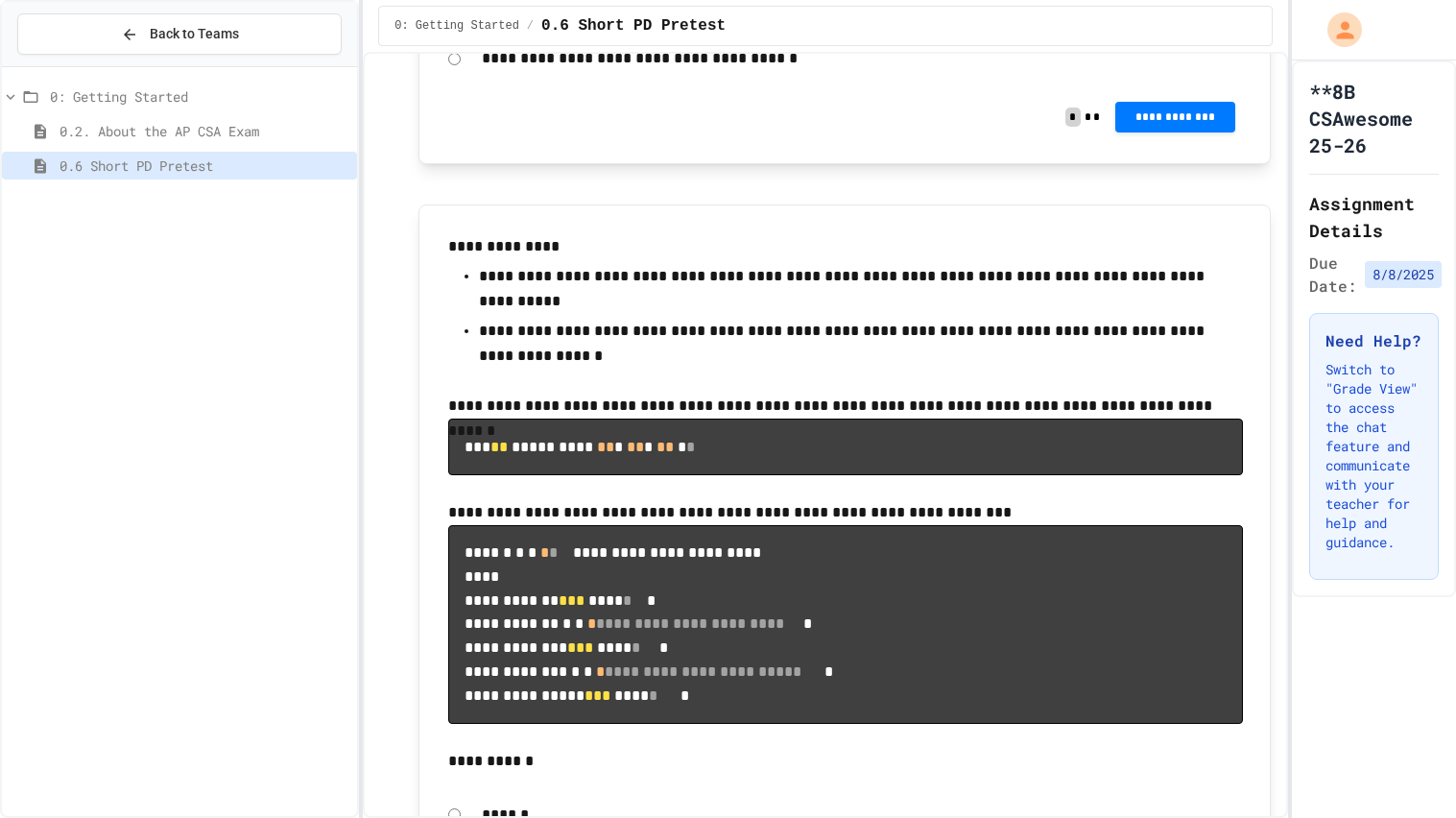 click 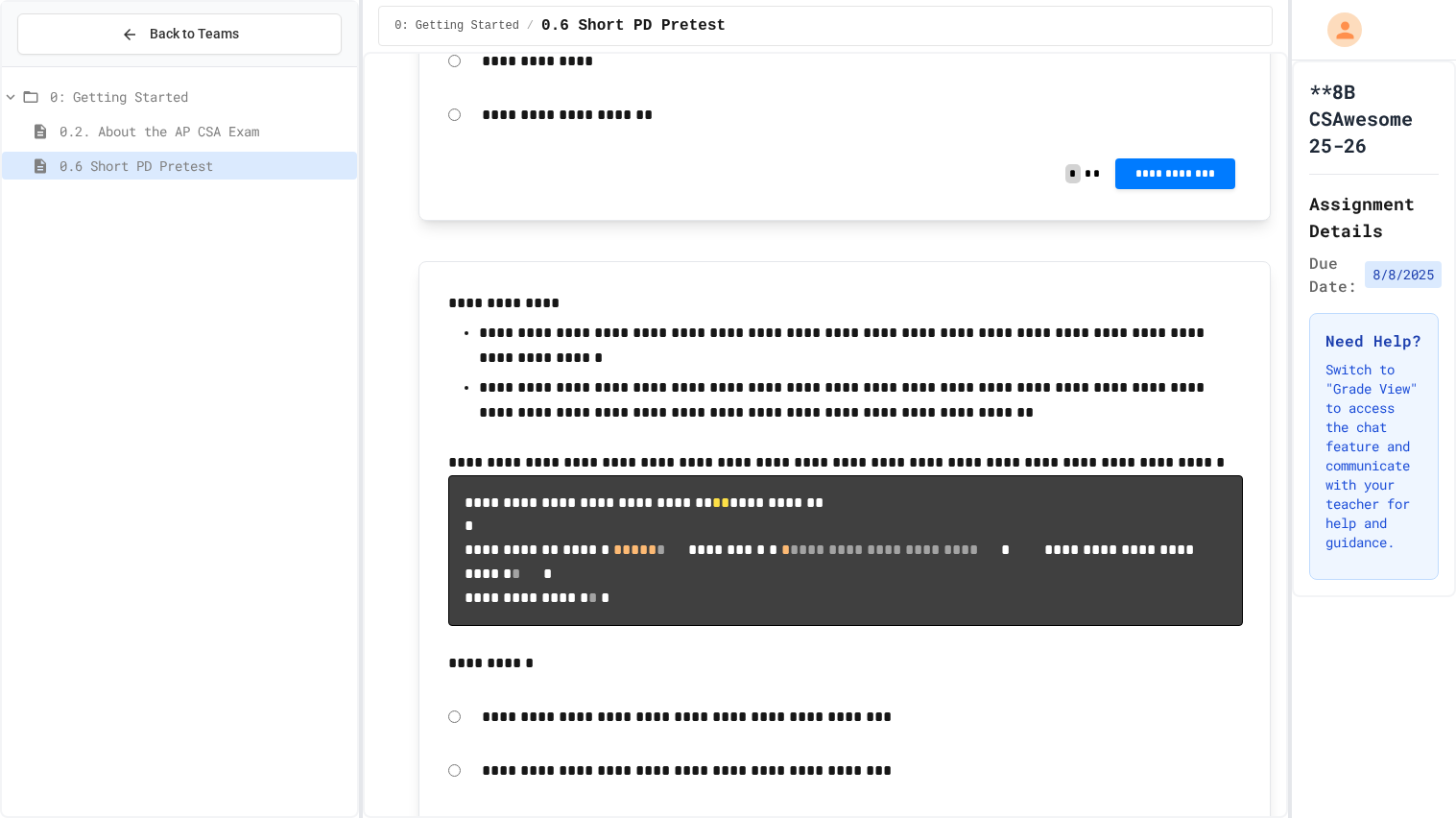 scroll, scrollTop: 12283, scrollLeft: 0, axis: vertical 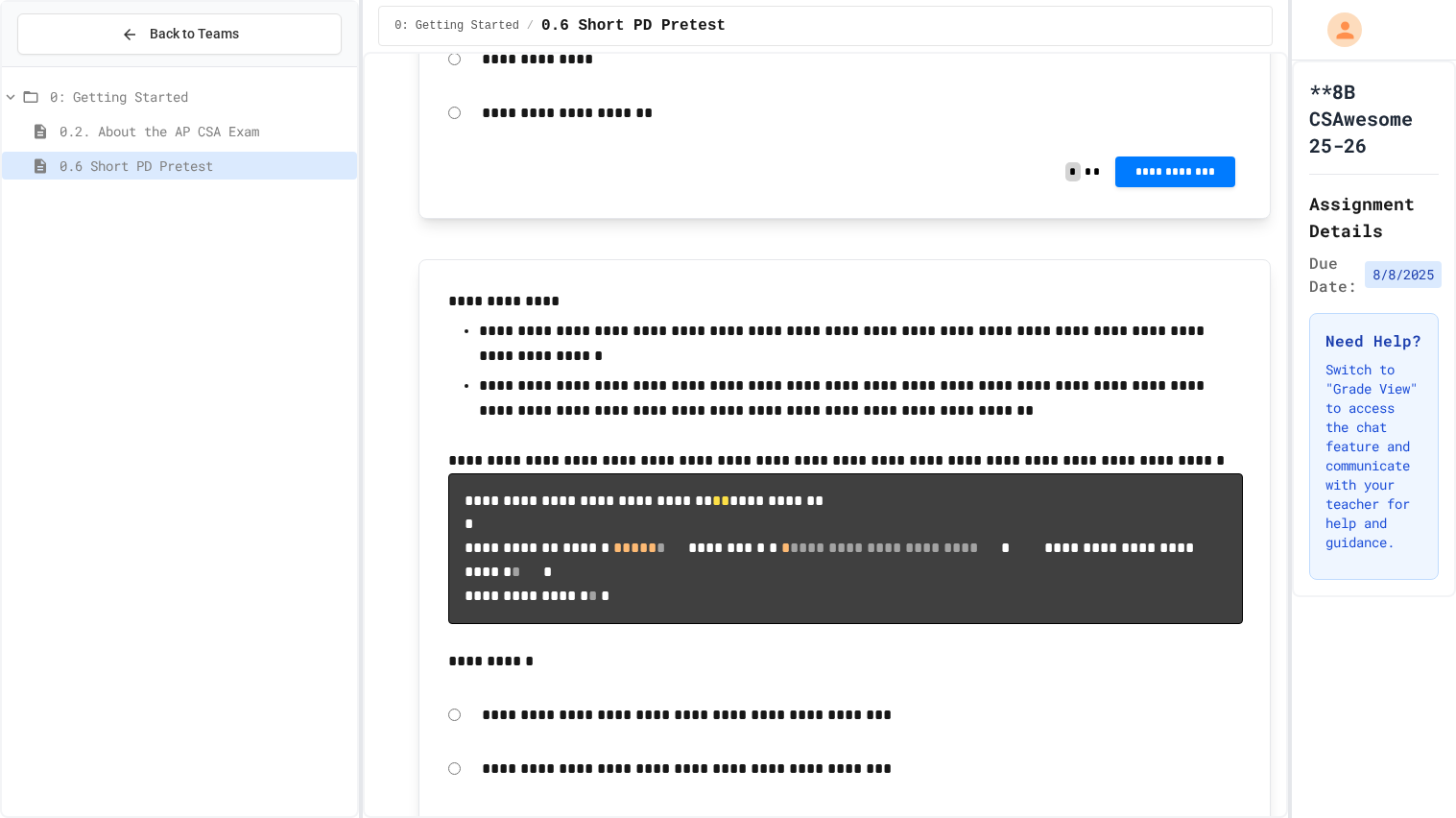 click on "**********" at bounding box center [862, -966] 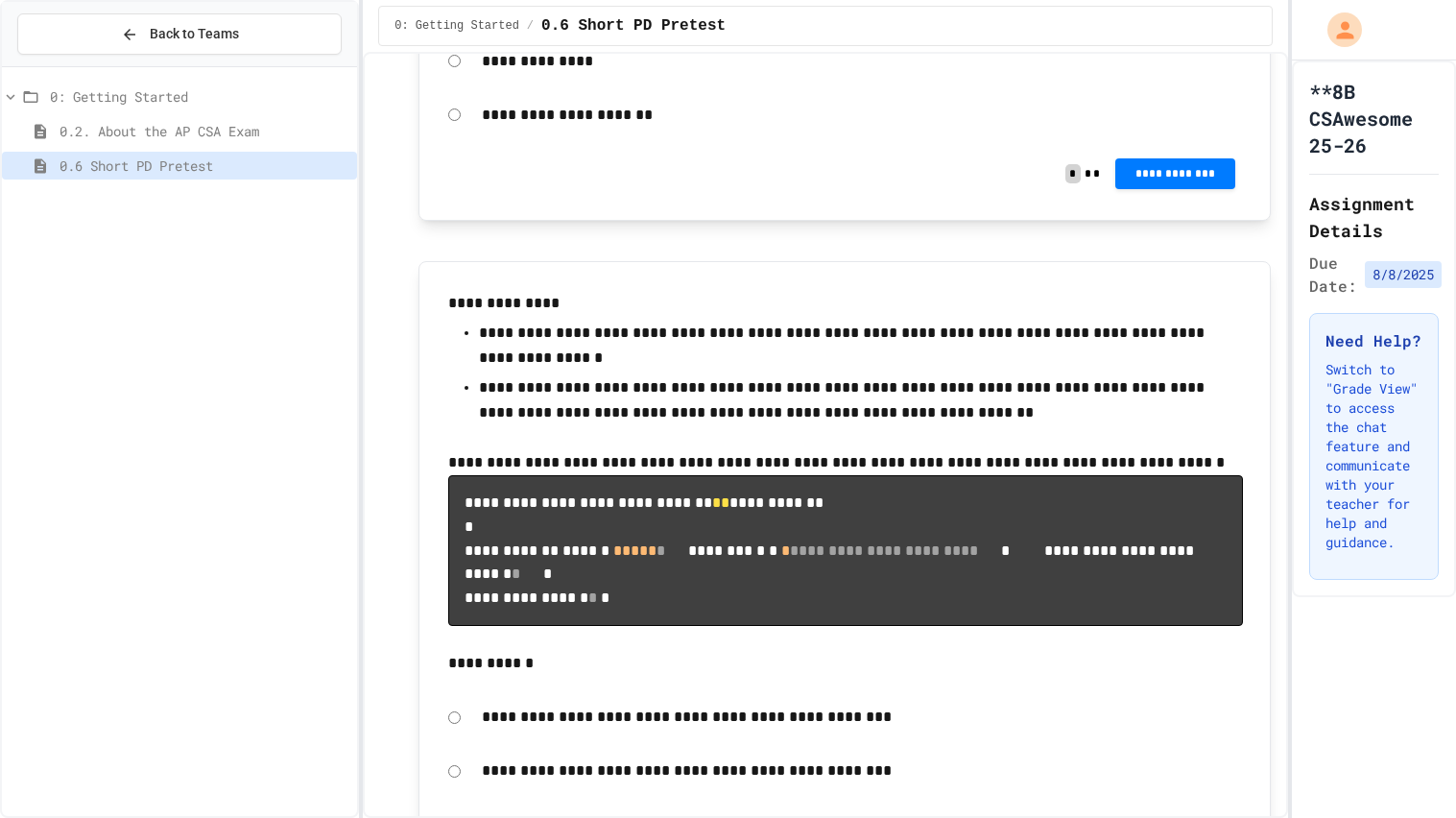 click 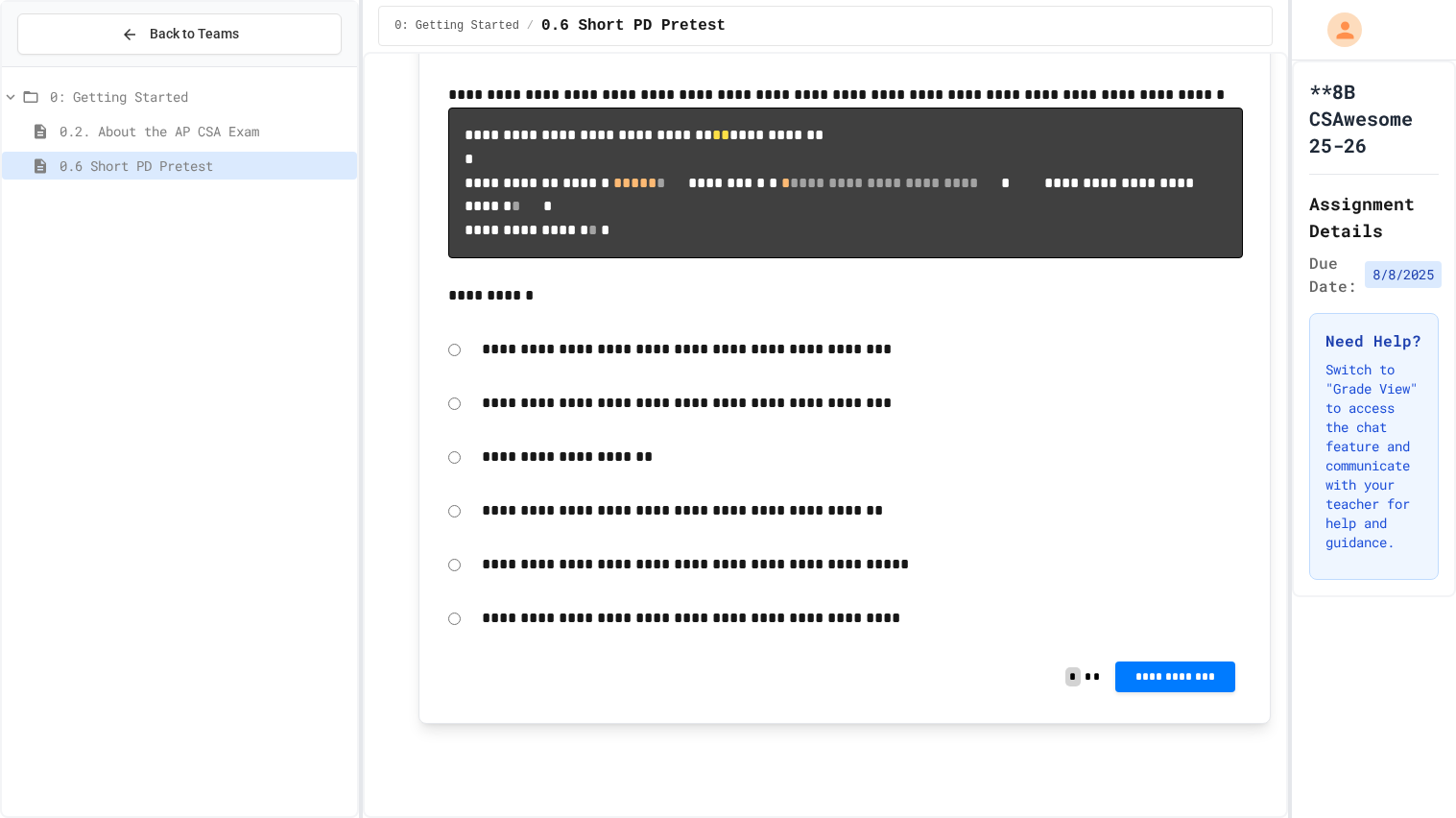 scroll, scrollTop: 13370, scrollLeft: 0, axis: vertical 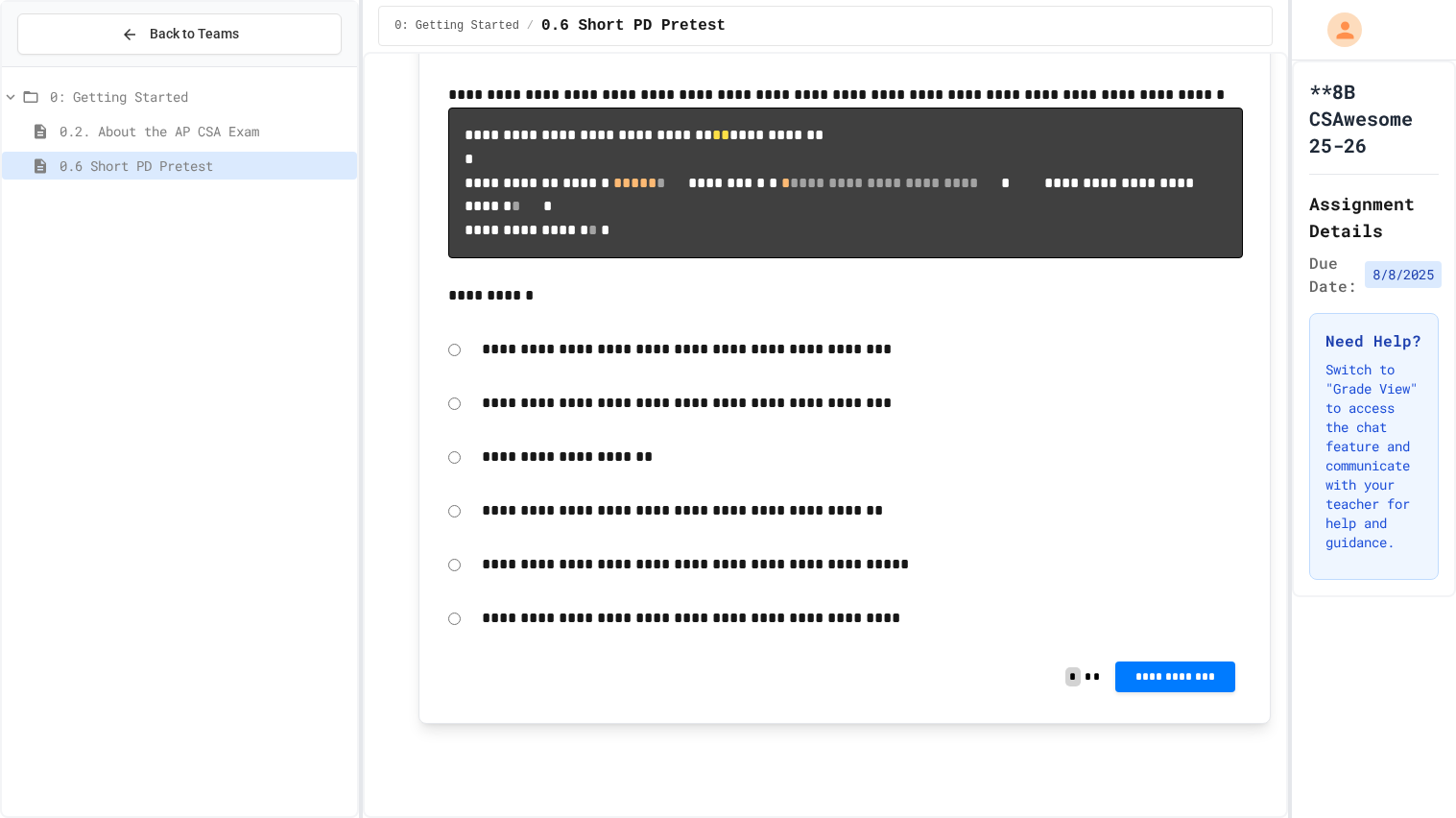 click on "**********" at bounding box center (846, -712) 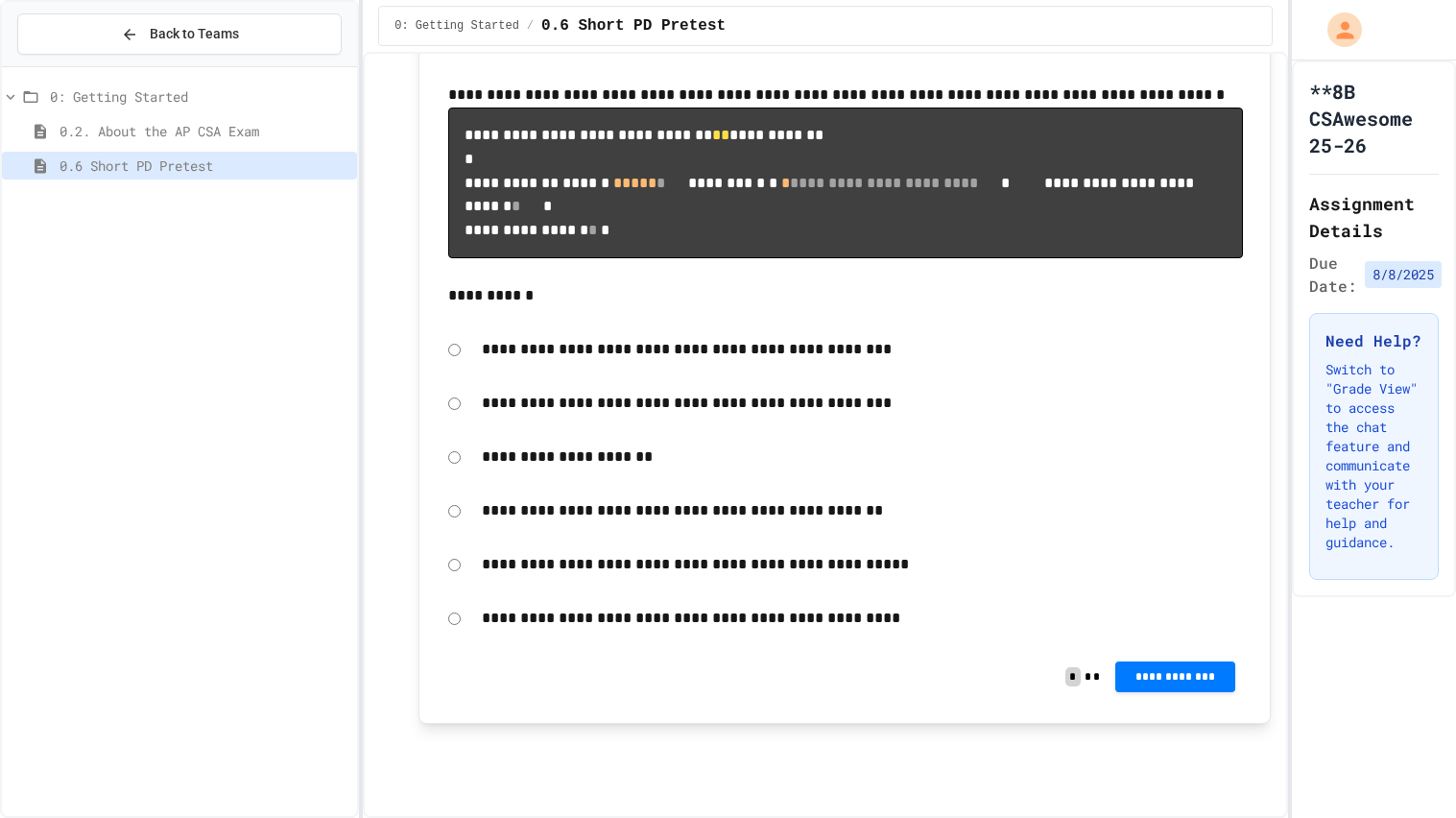 scroll, scrollTop: 14010, scrollLeft: 0, axis: vertical 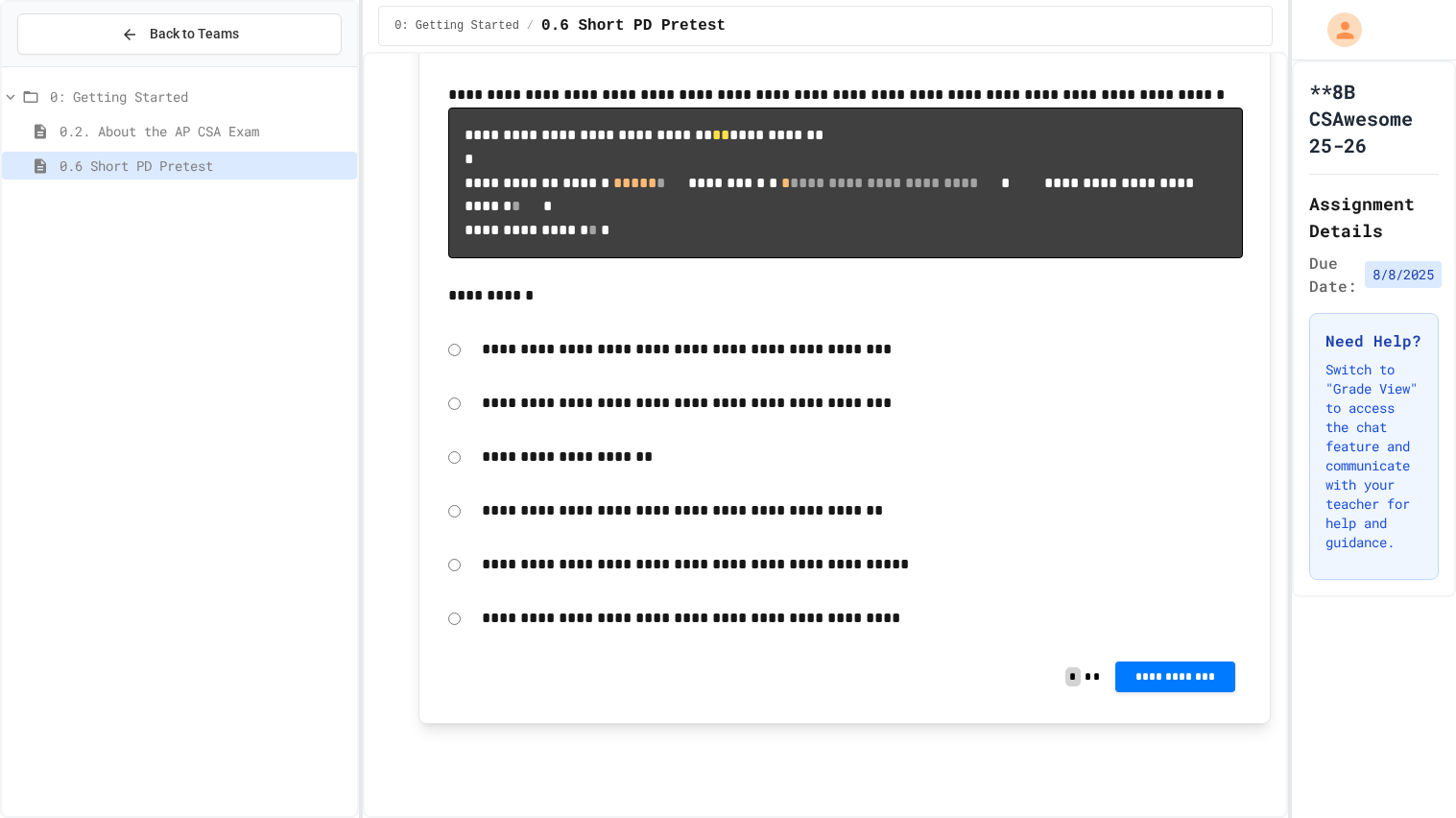 click on "**********" at bounding box center (1176, -196) 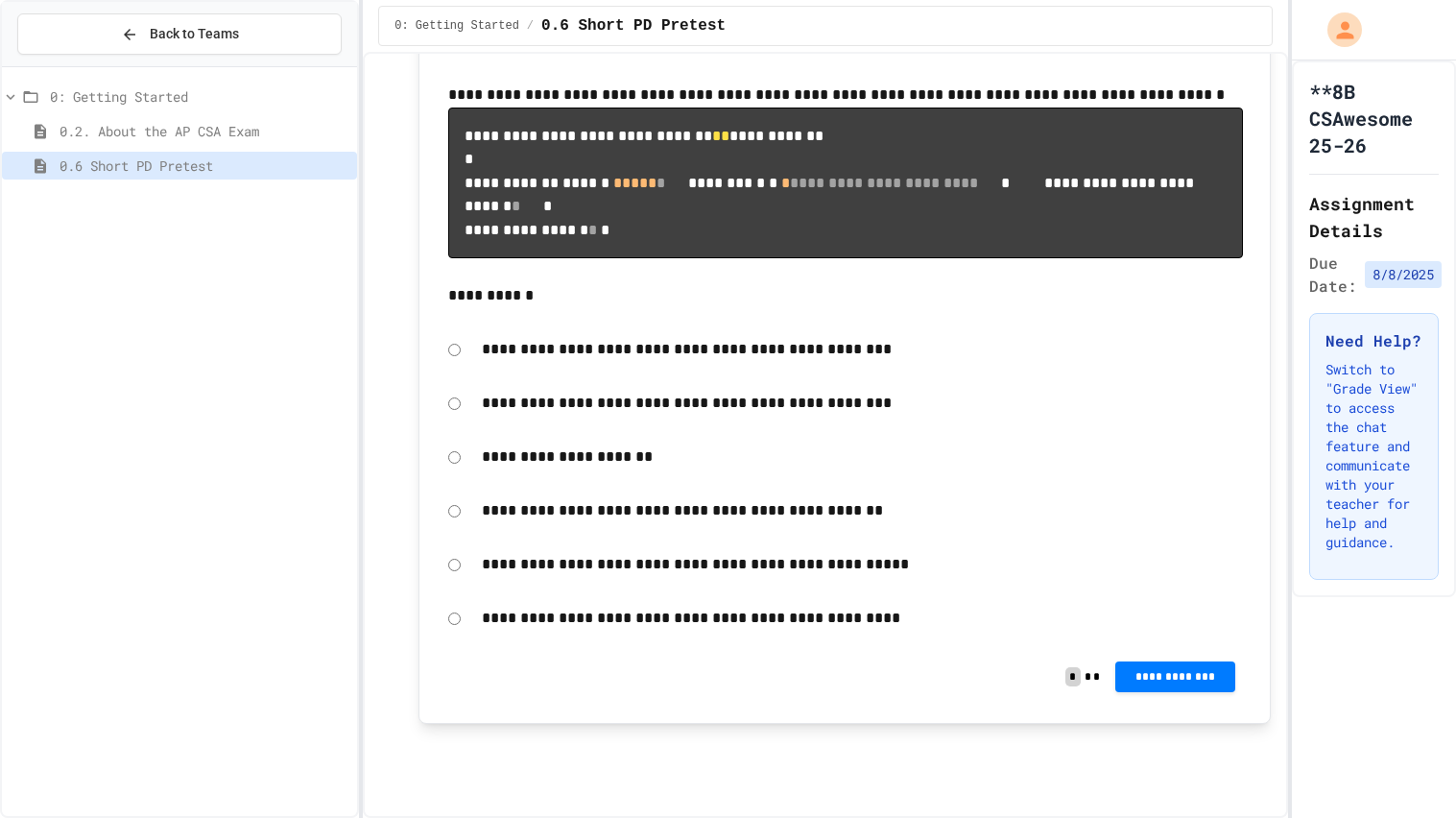 click 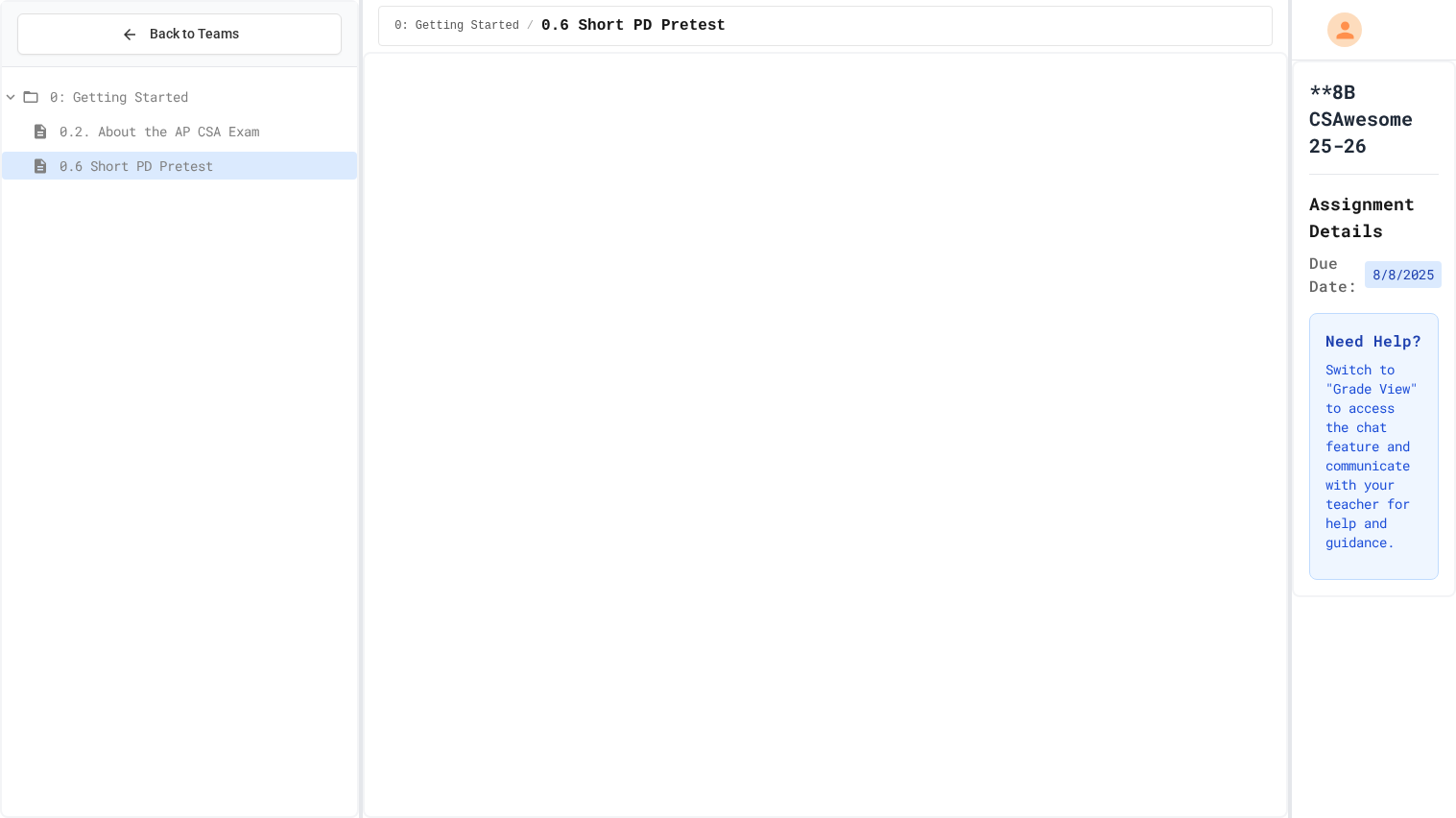 scroll, scrollTop: 14515, scrollLeft: 0, axis: vertical 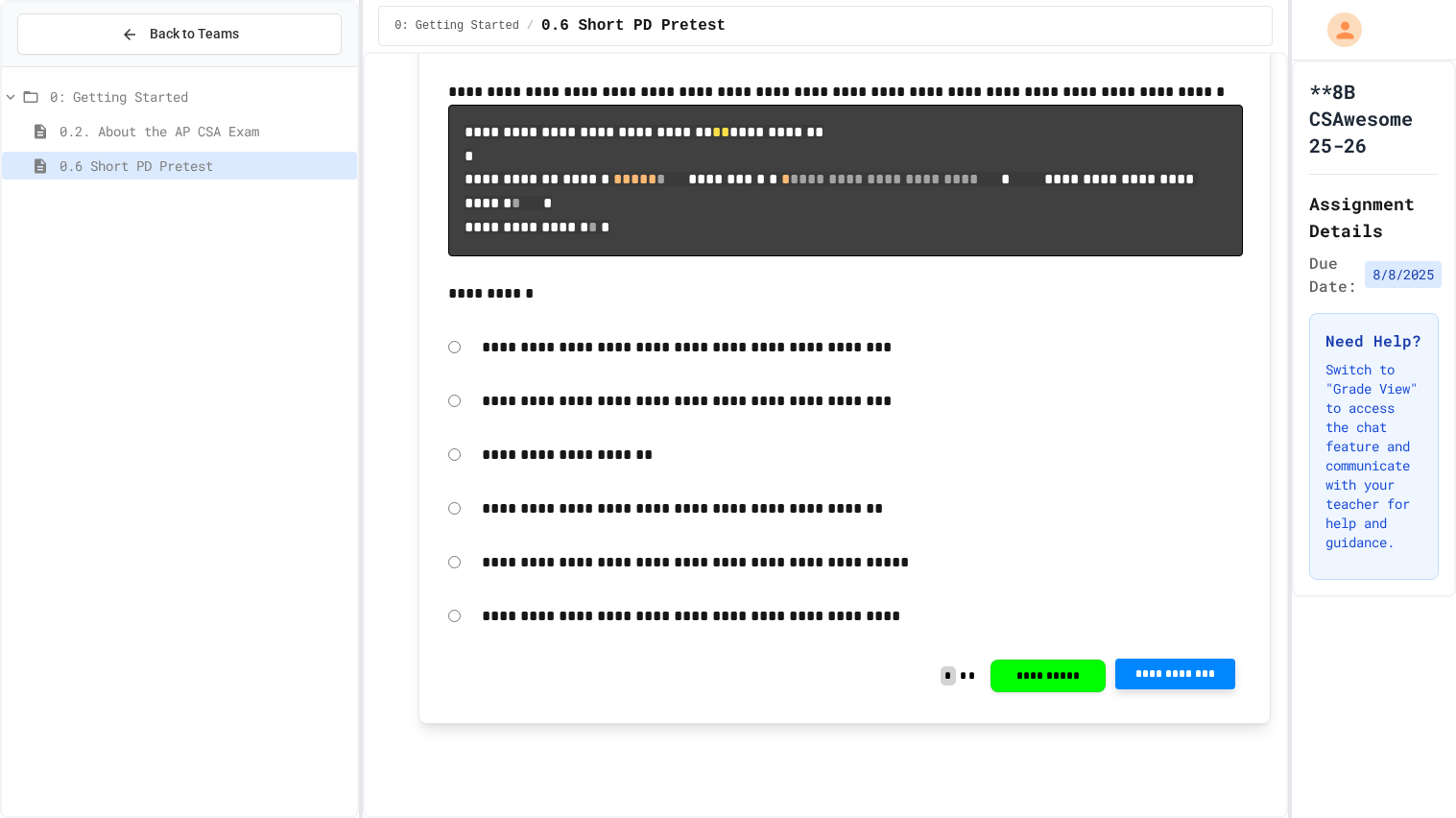 click 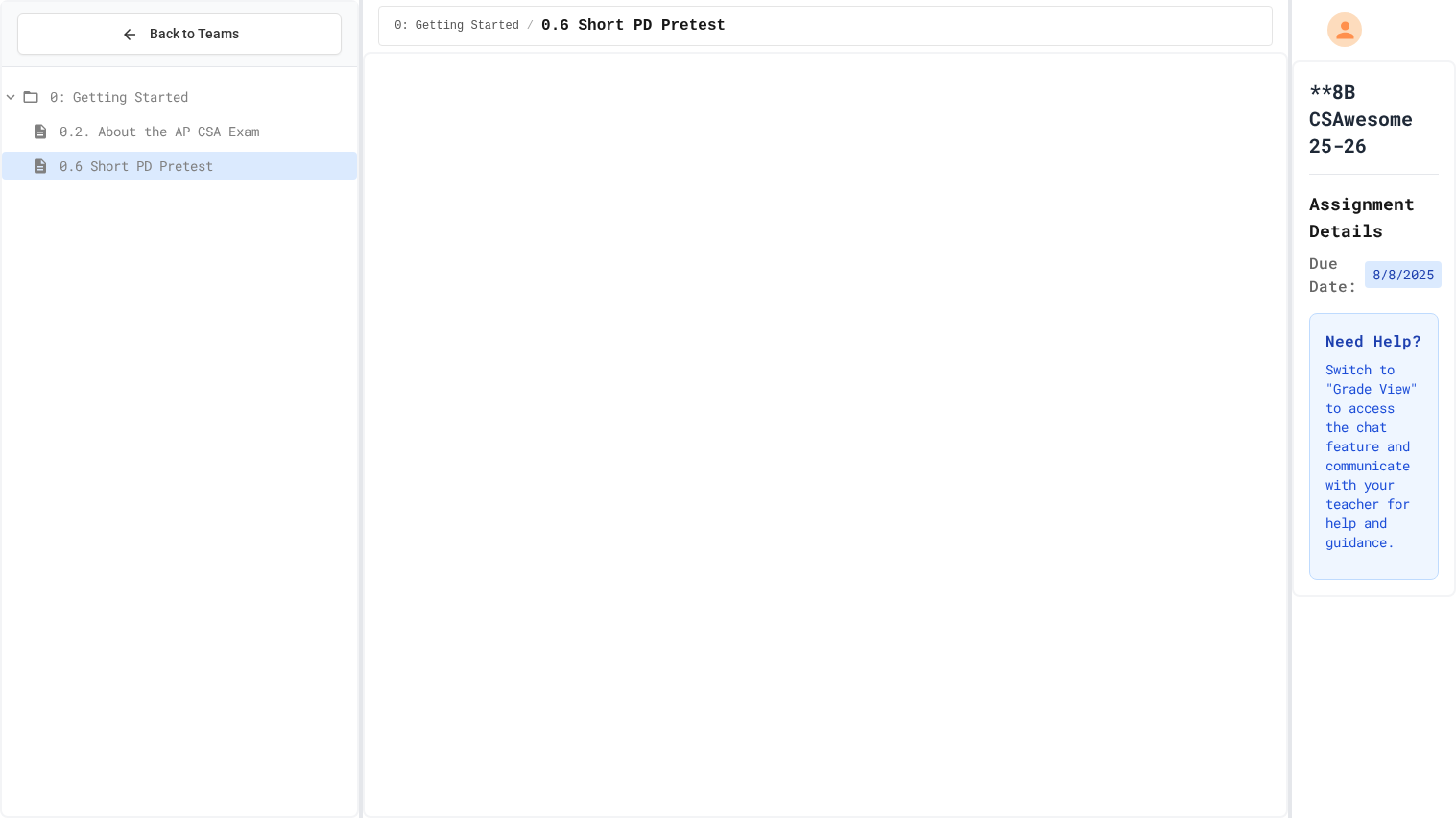 scroll, scrollTop: 14412, scrollLeft: 0, axis: vertical 